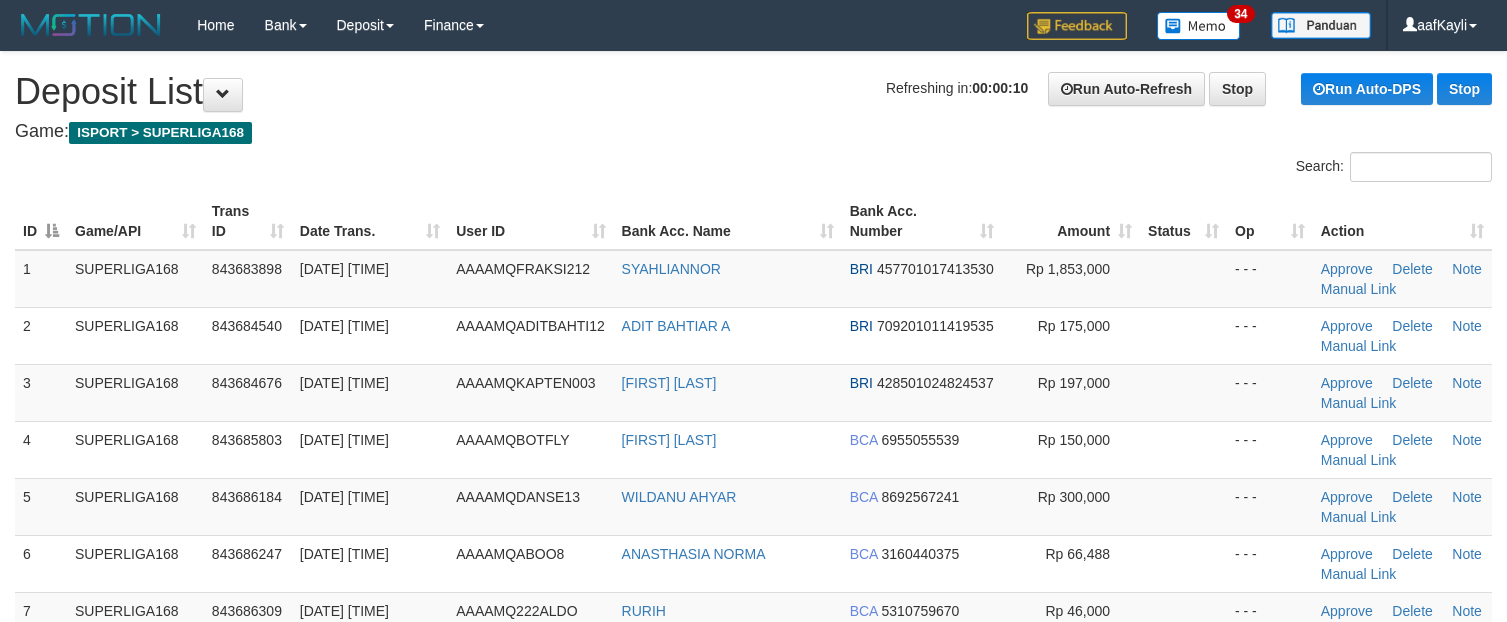 scroll, scrollTop: 0, scrollLeft: 0, axis: both 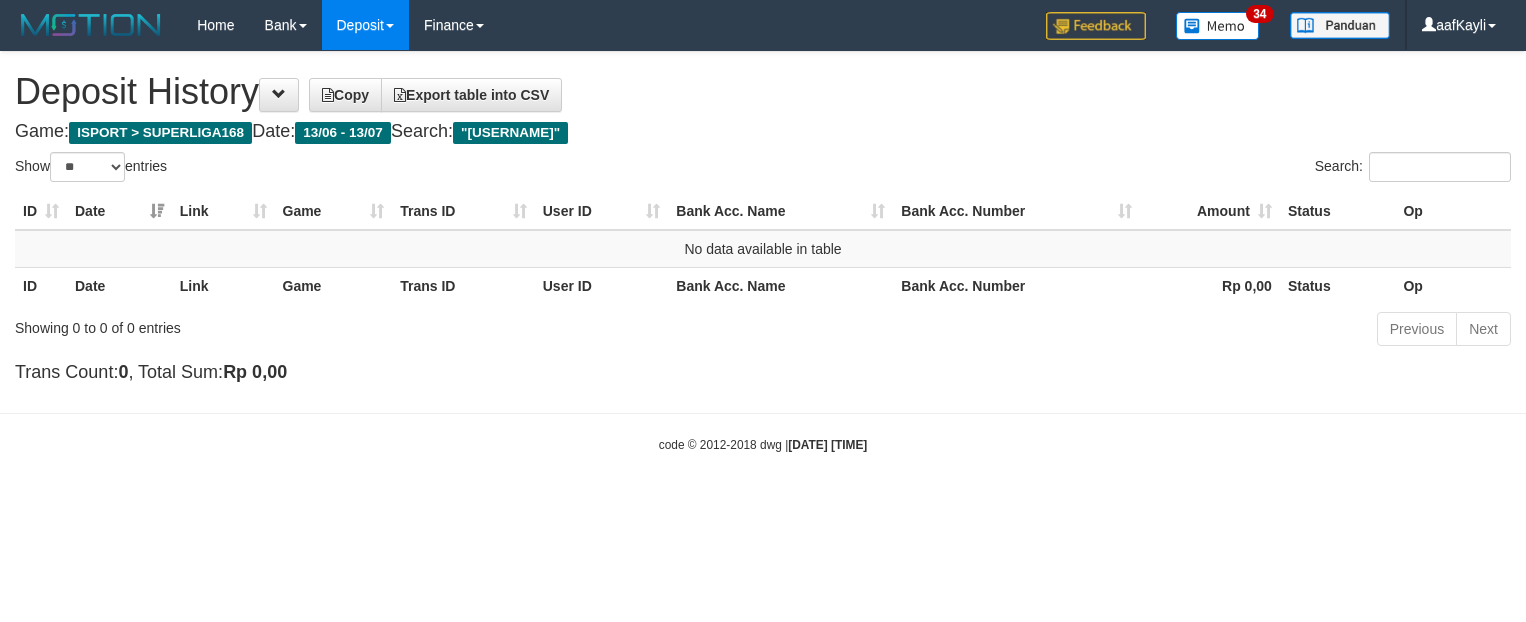 select on "**" 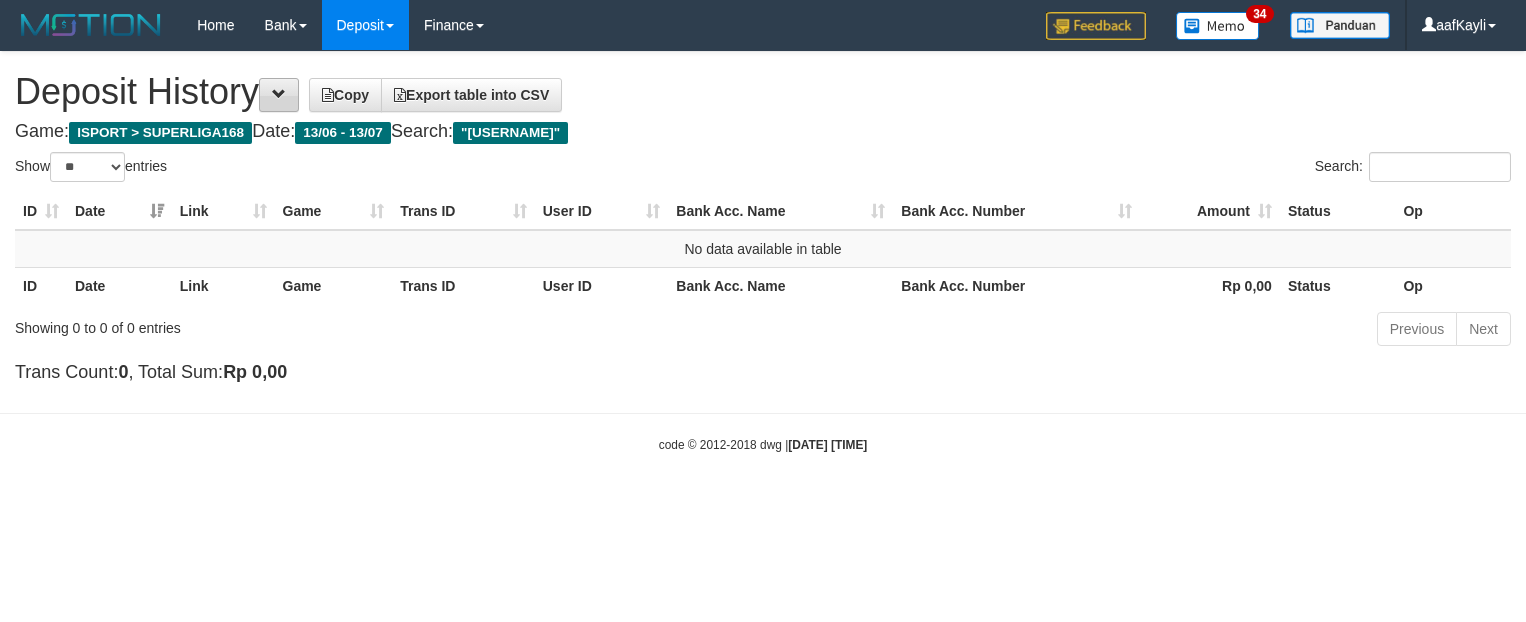 scroll, scrollTop: 0, scrollLeft: 0, axis: both 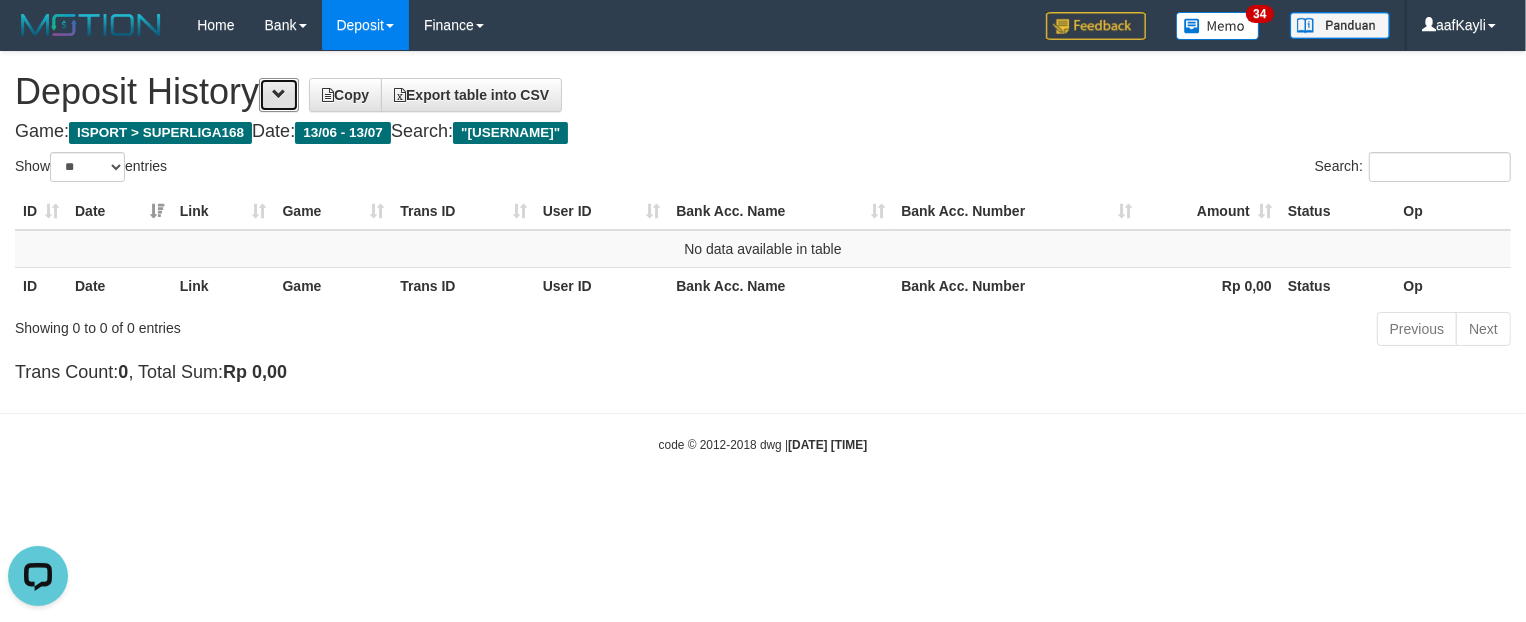 drag, startPoint x: 283, startPoint y: 93, endPoint x: 305, endPoint y: 213, distance: 122 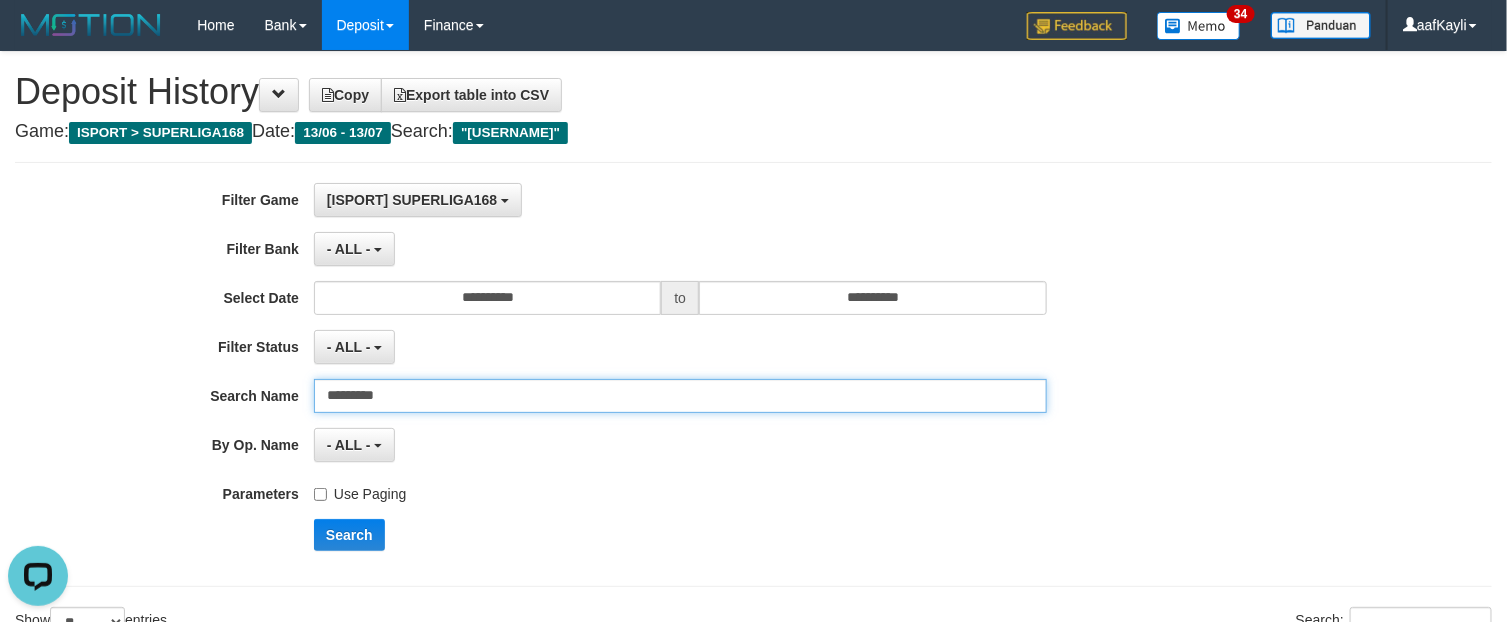 drag, startPoint x: 415, startPoint y: 387, endPoint x: 47, endPoint y: 388, distance: 368.00137 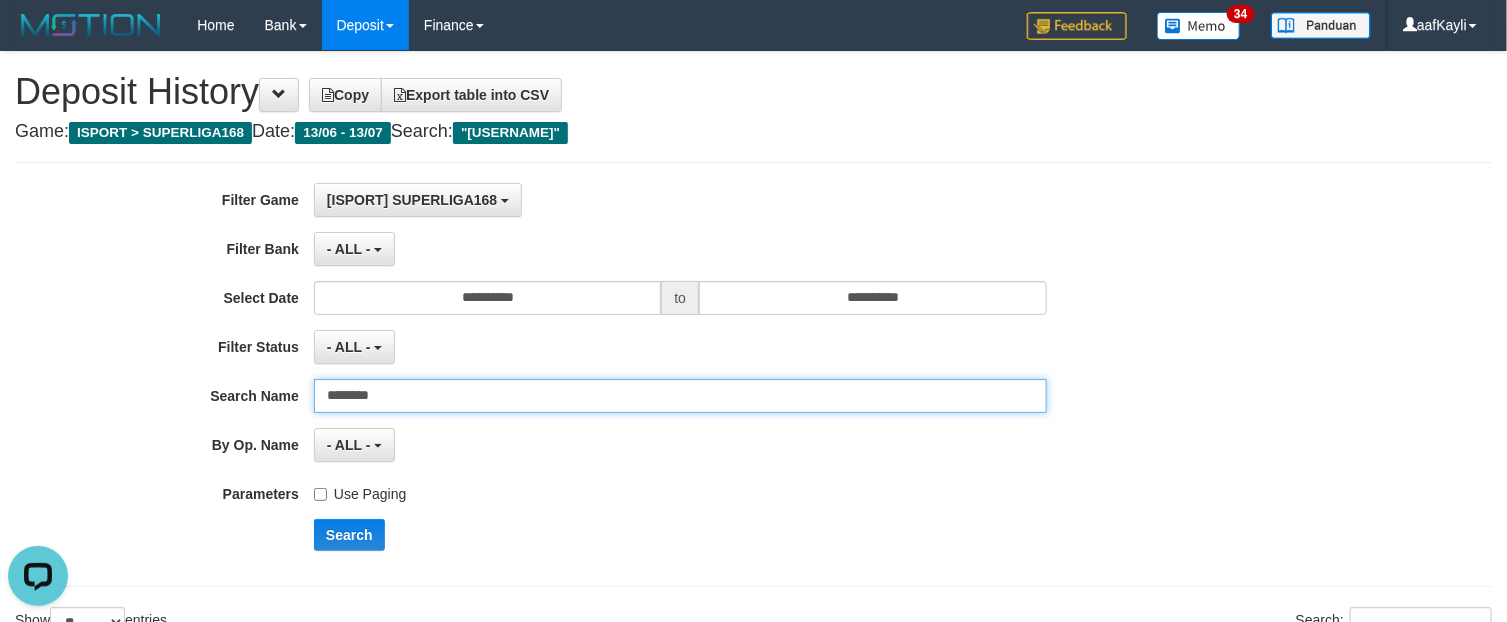 type on "********" 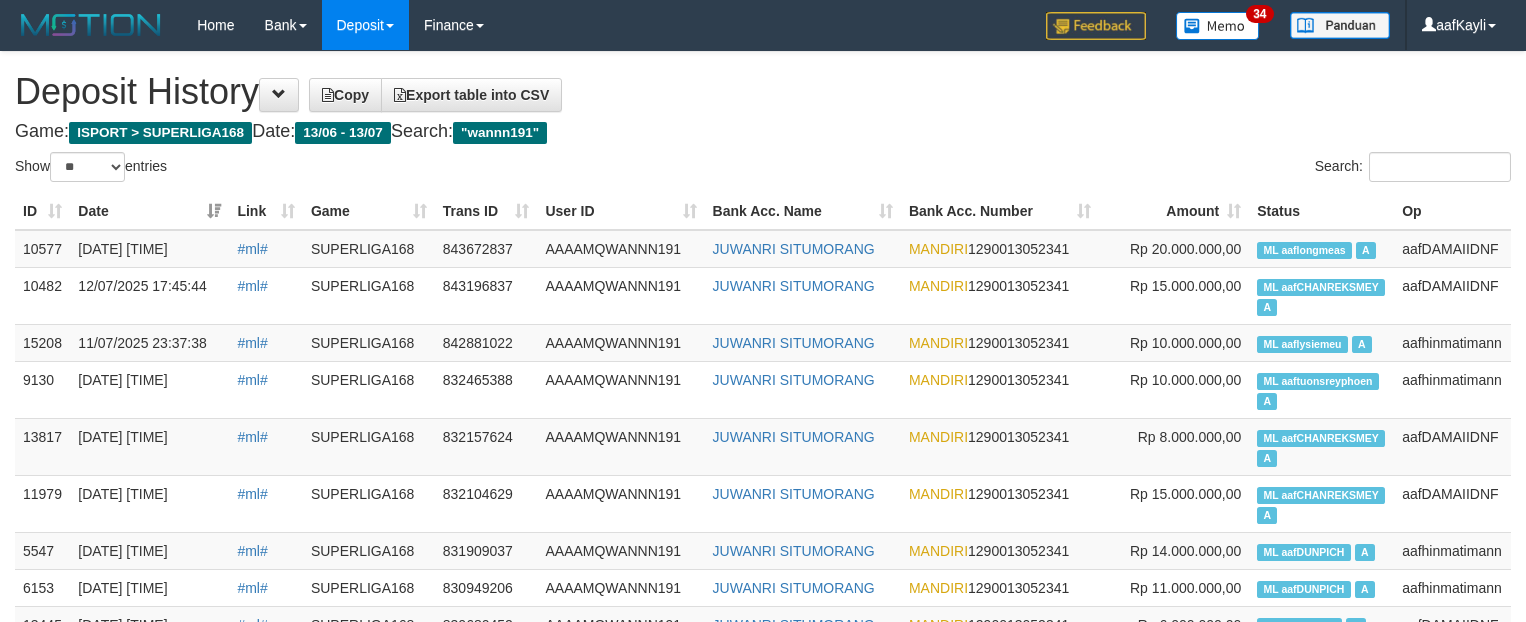 select on "**" 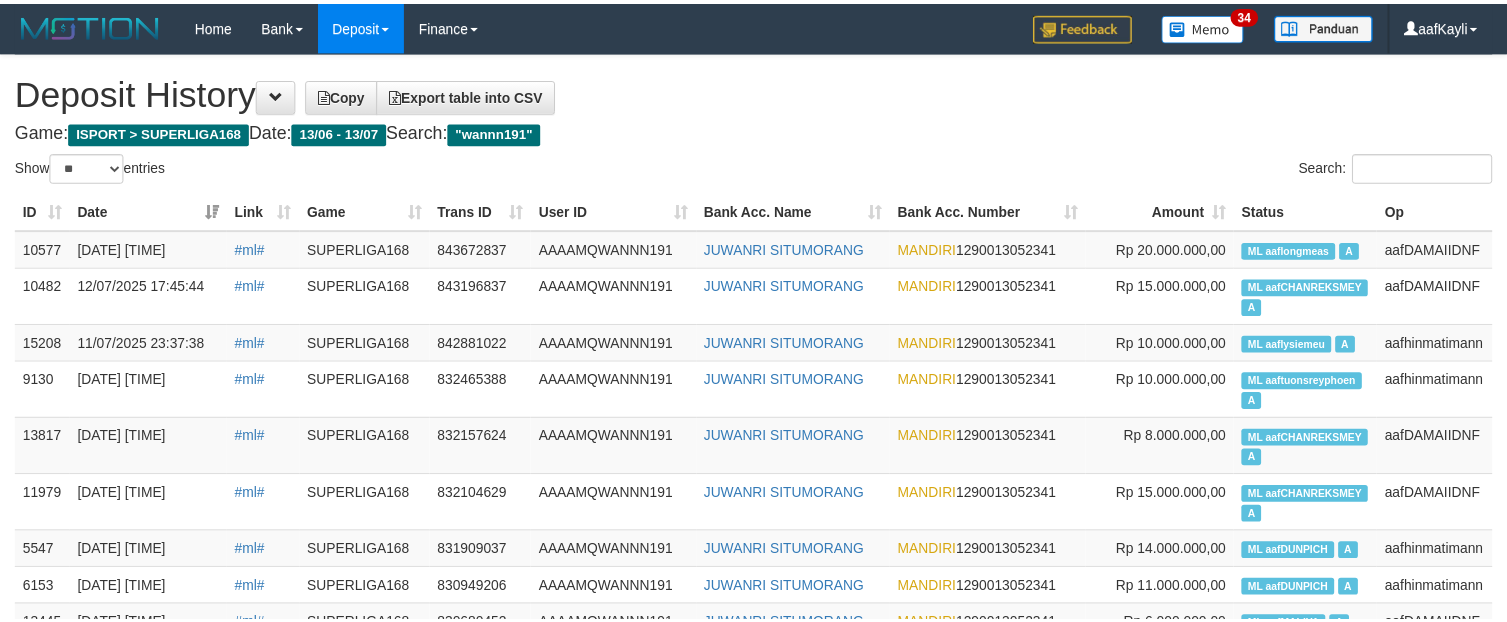 scroll, scrollTop: 0, scrollLeft: 0, axis: both 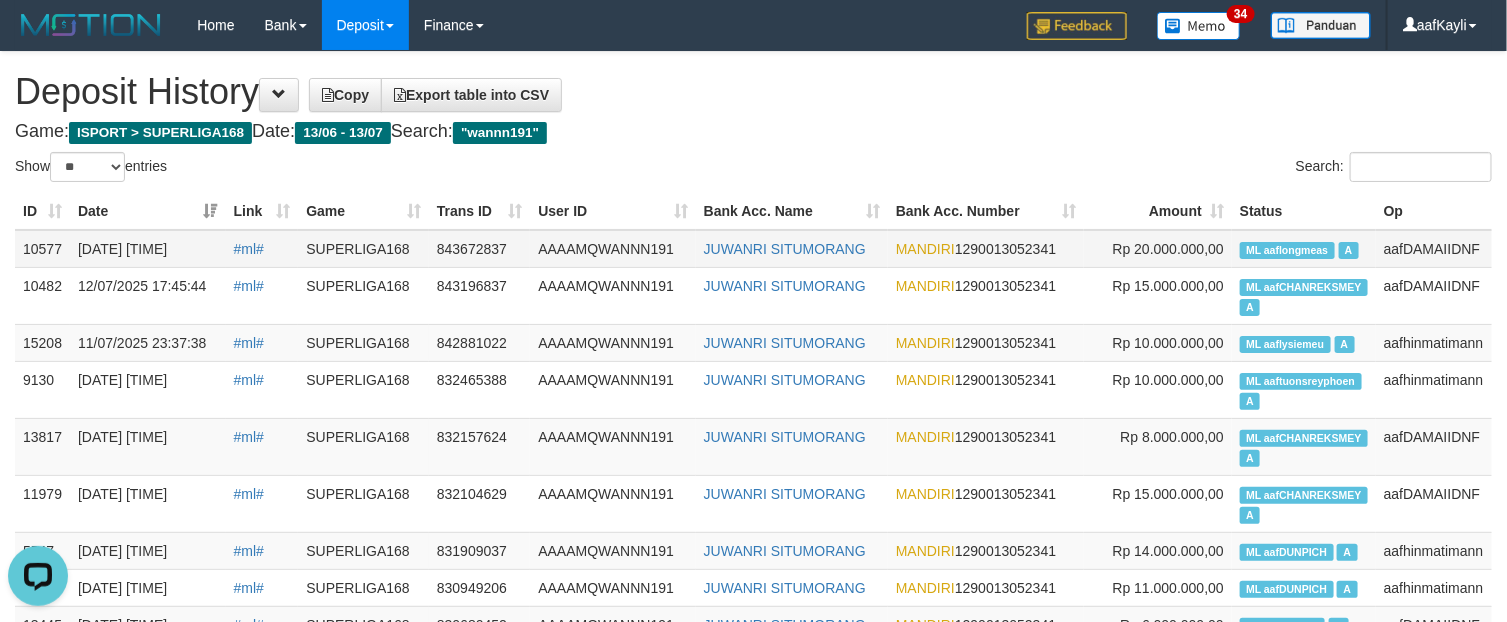 click on "#ml#" at bounding box center [262, 249] 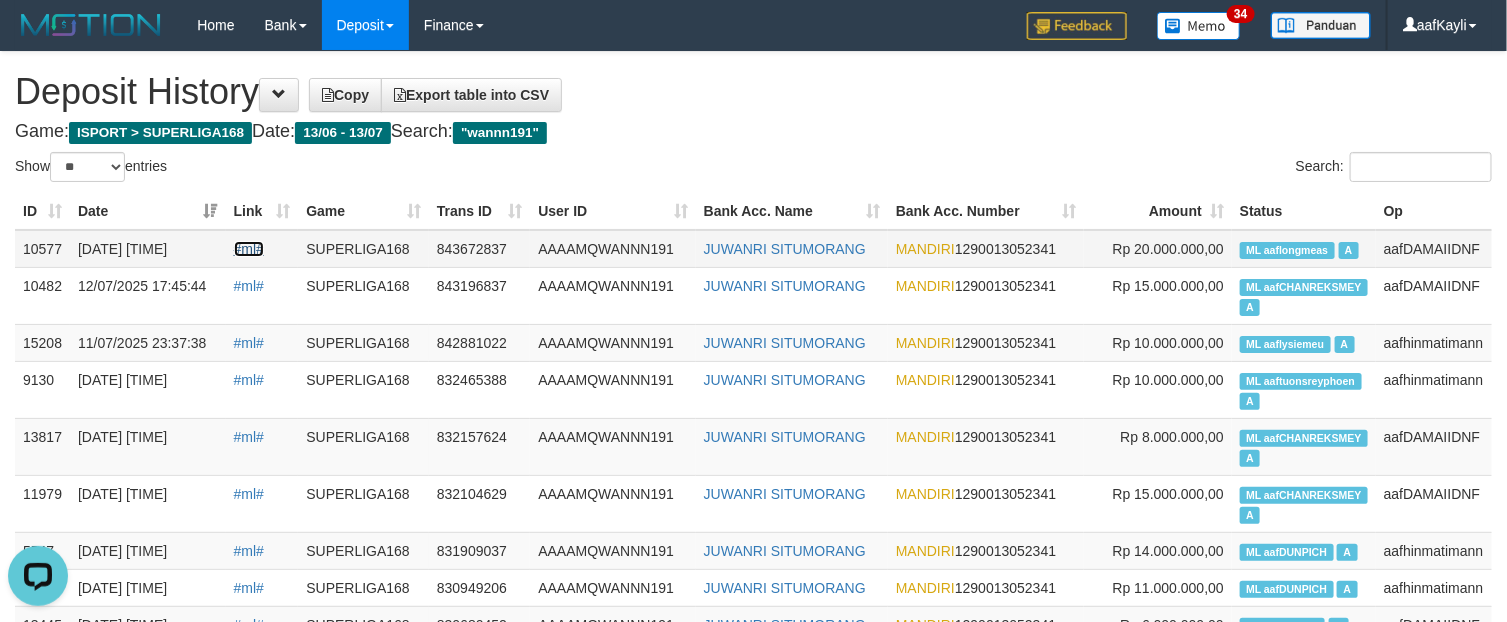 click on "#ml#" at bounding box center (249, 249) 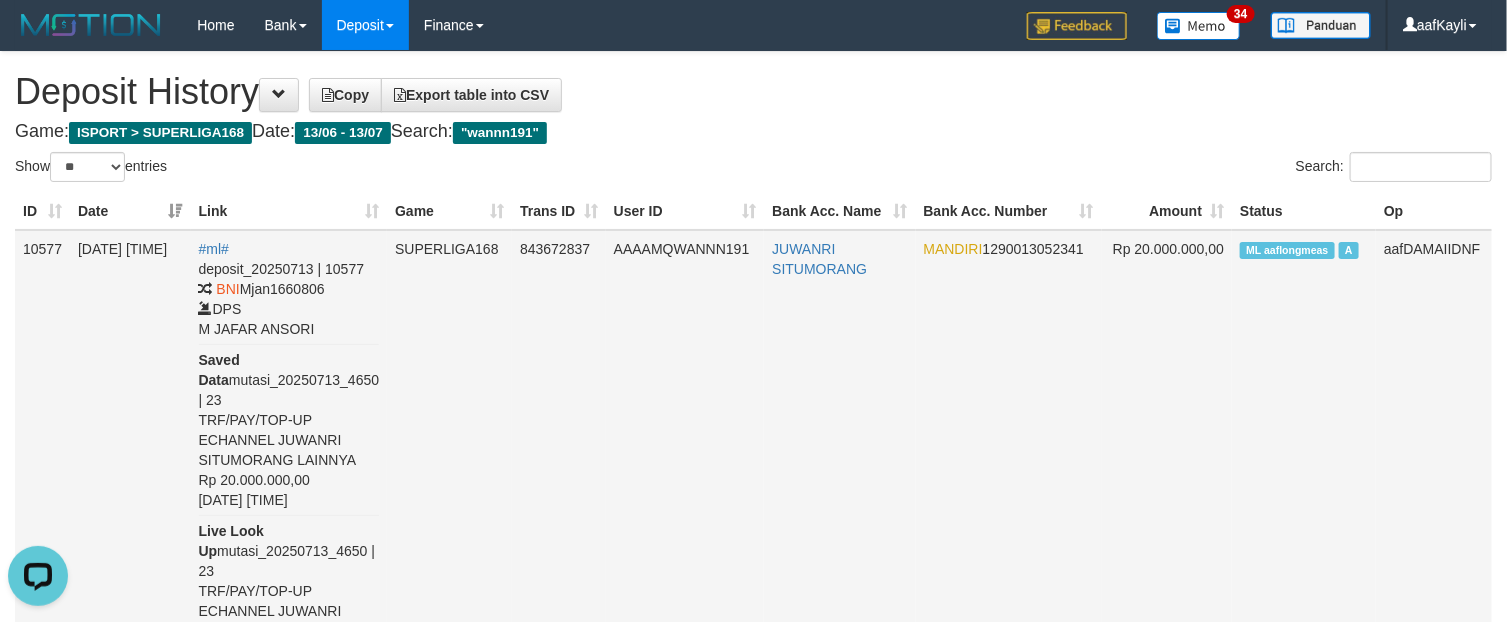 click on "MANDIRI  1290013052341" at bounding box center (1009, 460) 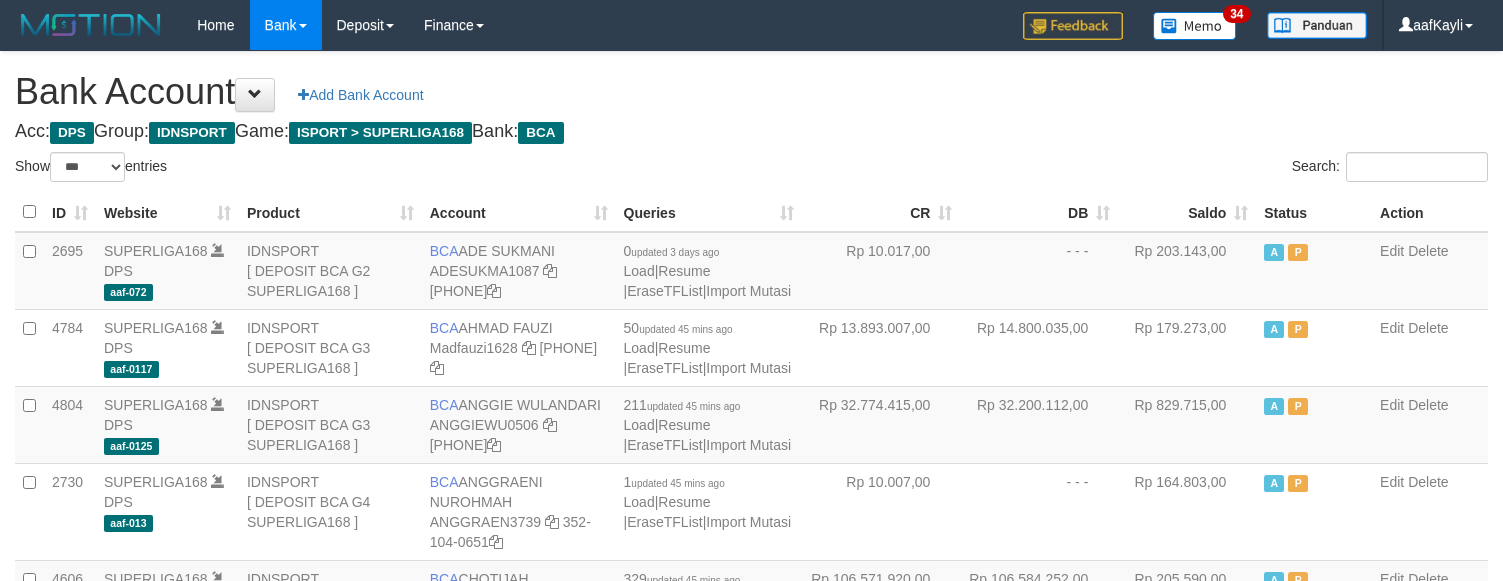 select on "***" 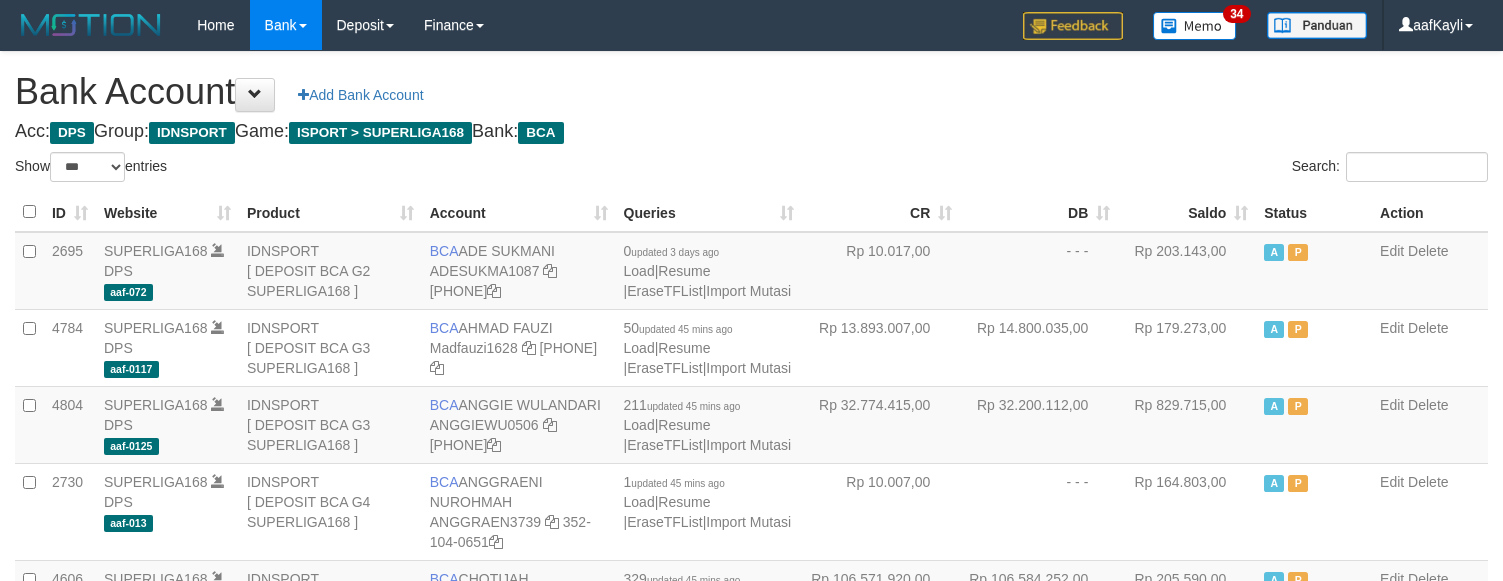 scroll, scrollTop: 0, scrollLeft: 0, axis: both 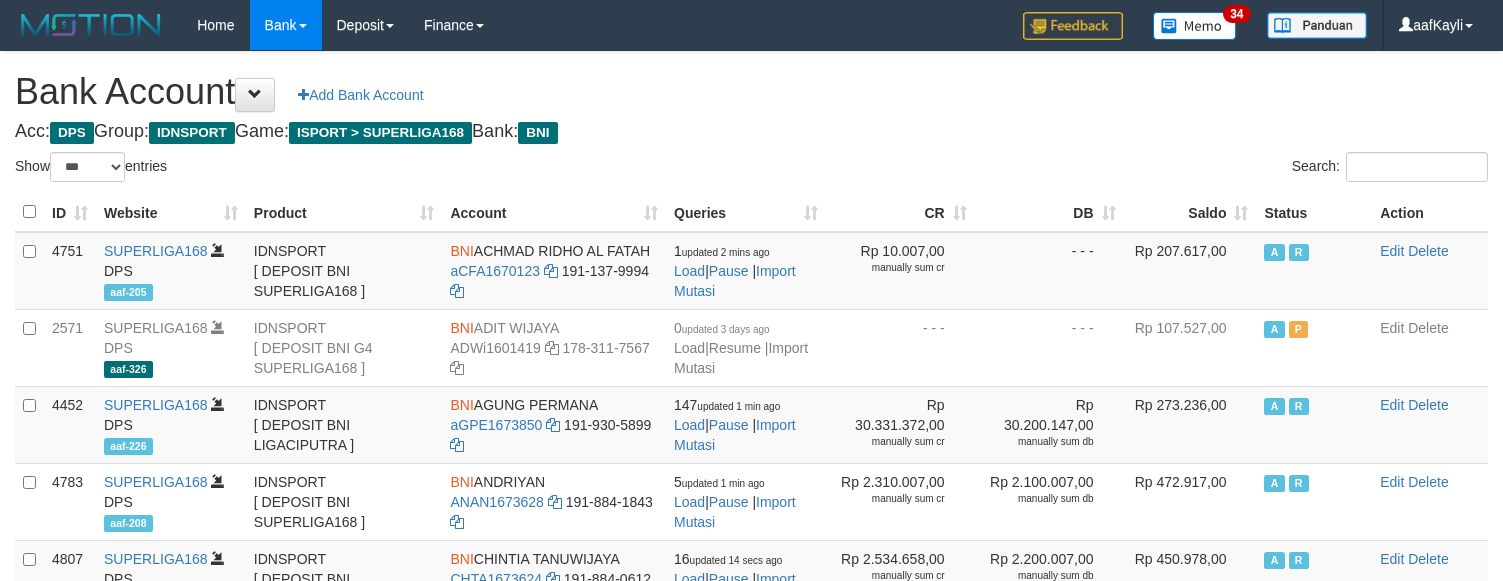 select on "***" 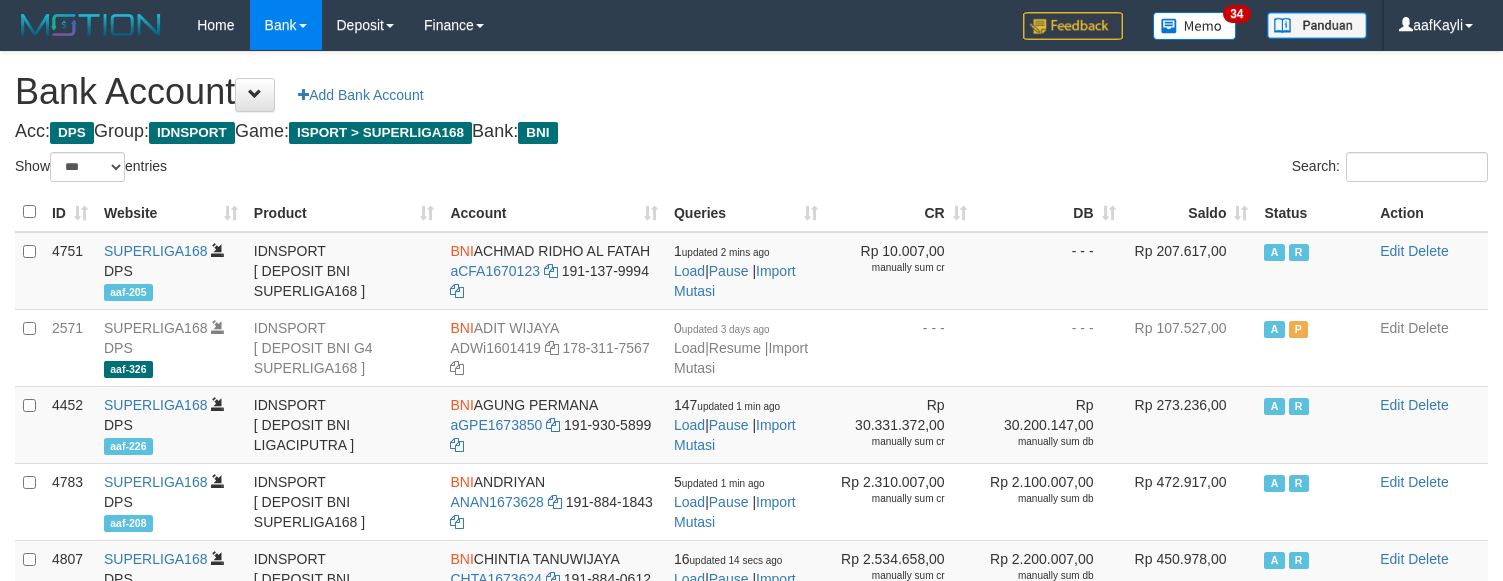 scroll, scrollTop: 0, scrollLeft: 0, axis: both 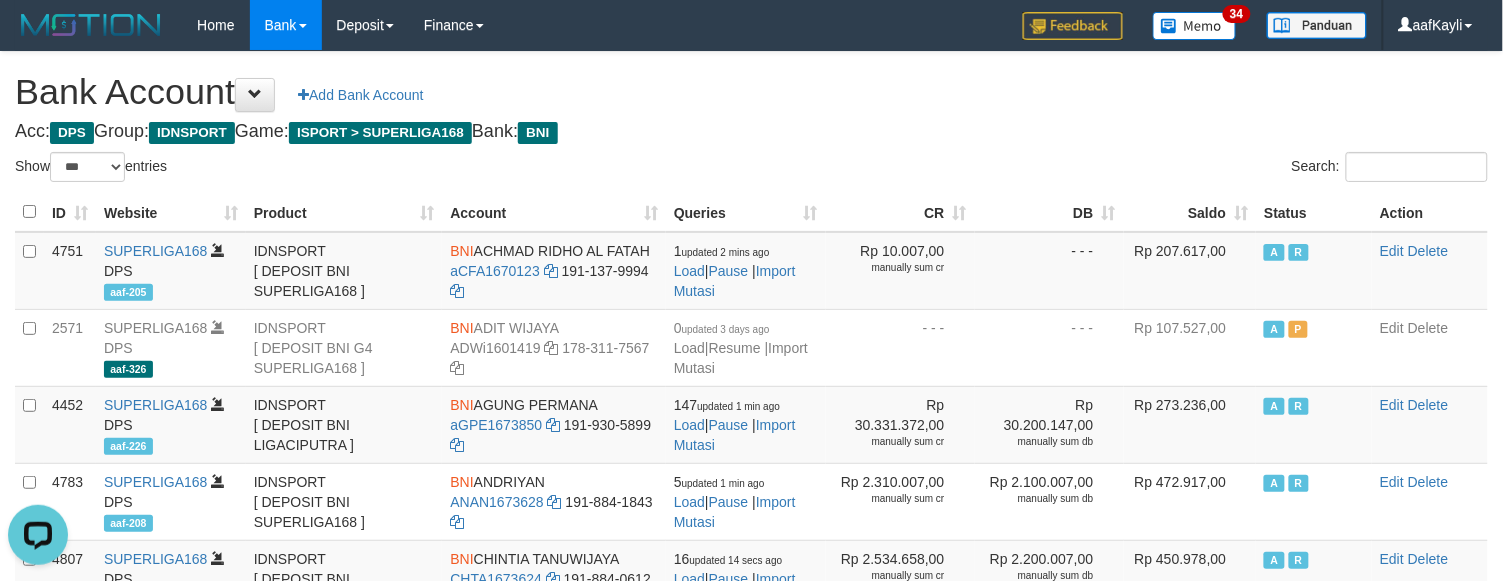 click on "Saldo" at bounding box center [1190, 212] 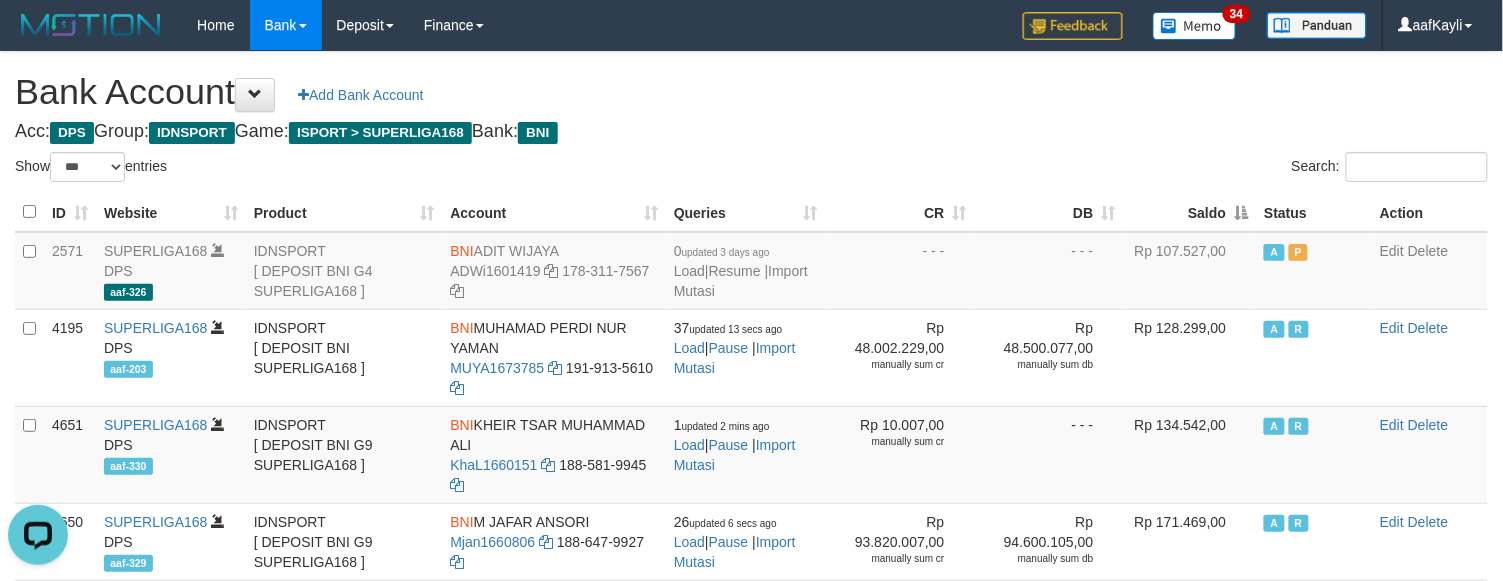 click on "Saldo" at bounding box center (1190, 212) 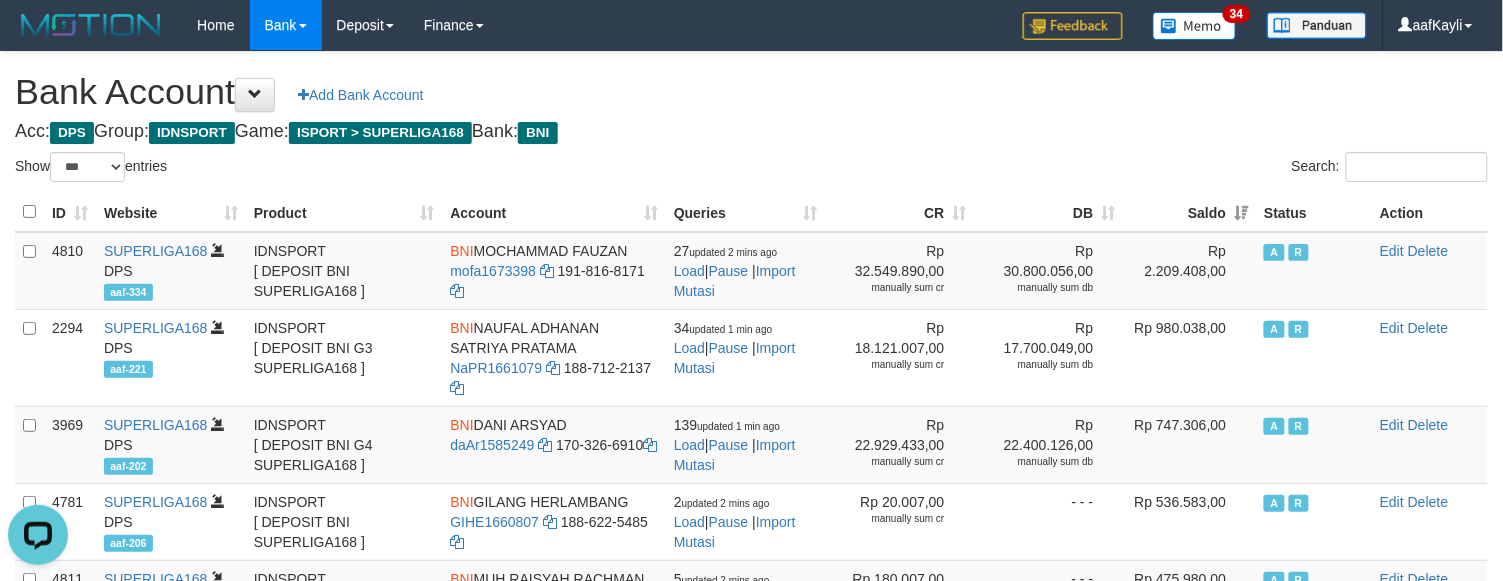 click on "Bank Account
Add Bank Account" at bounding box center (751, 92) 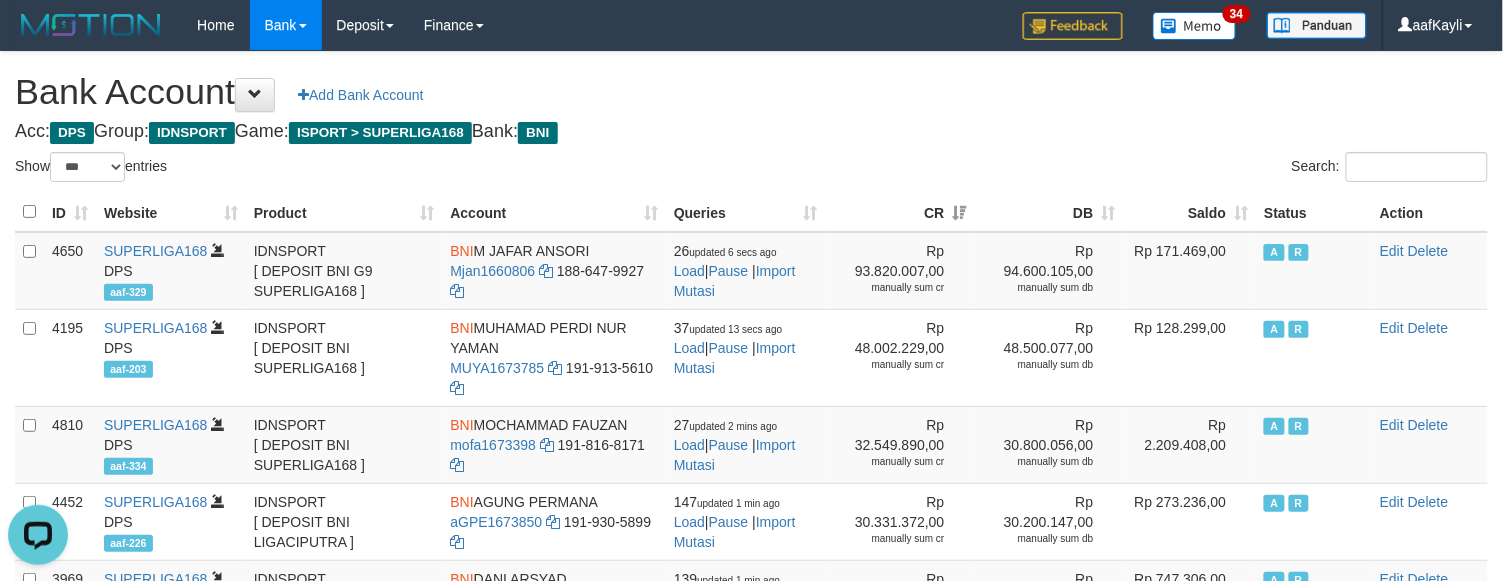 click on "**********" at bounding box center (751, 879) 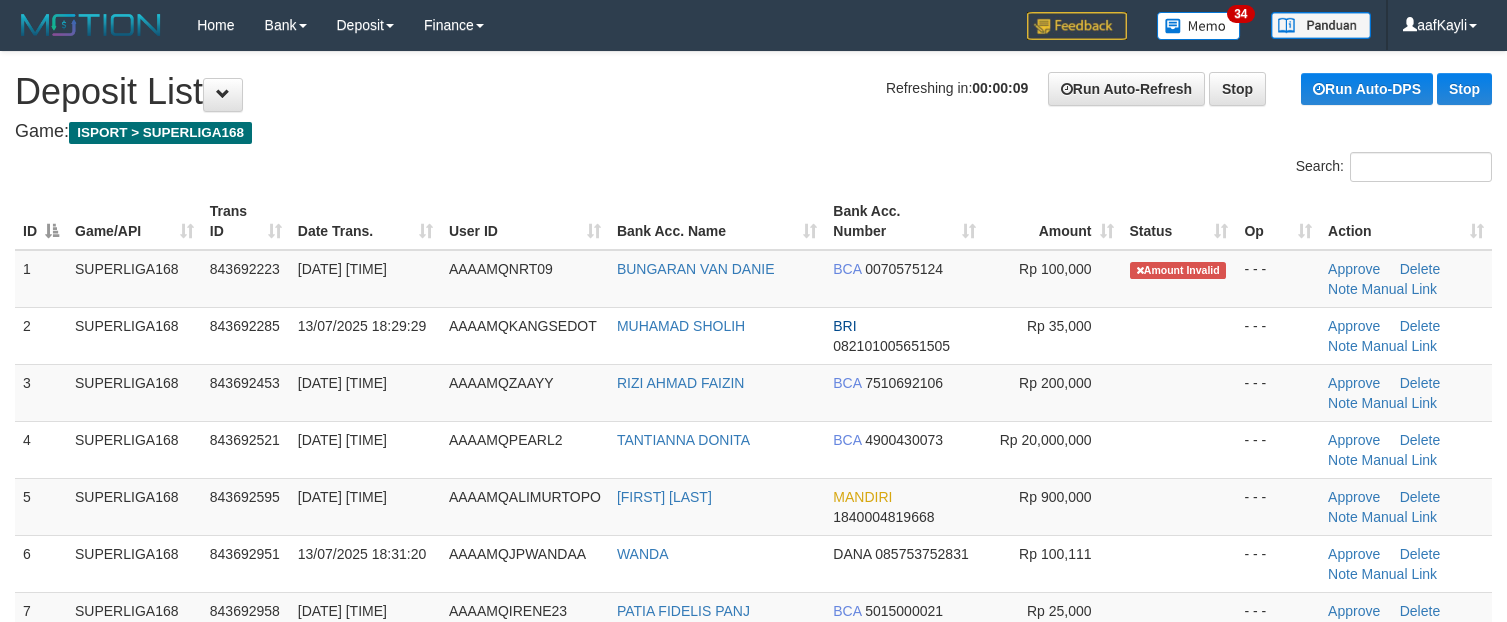 scroll, scrollTop: 0, scrollLeft: 0, axis: both 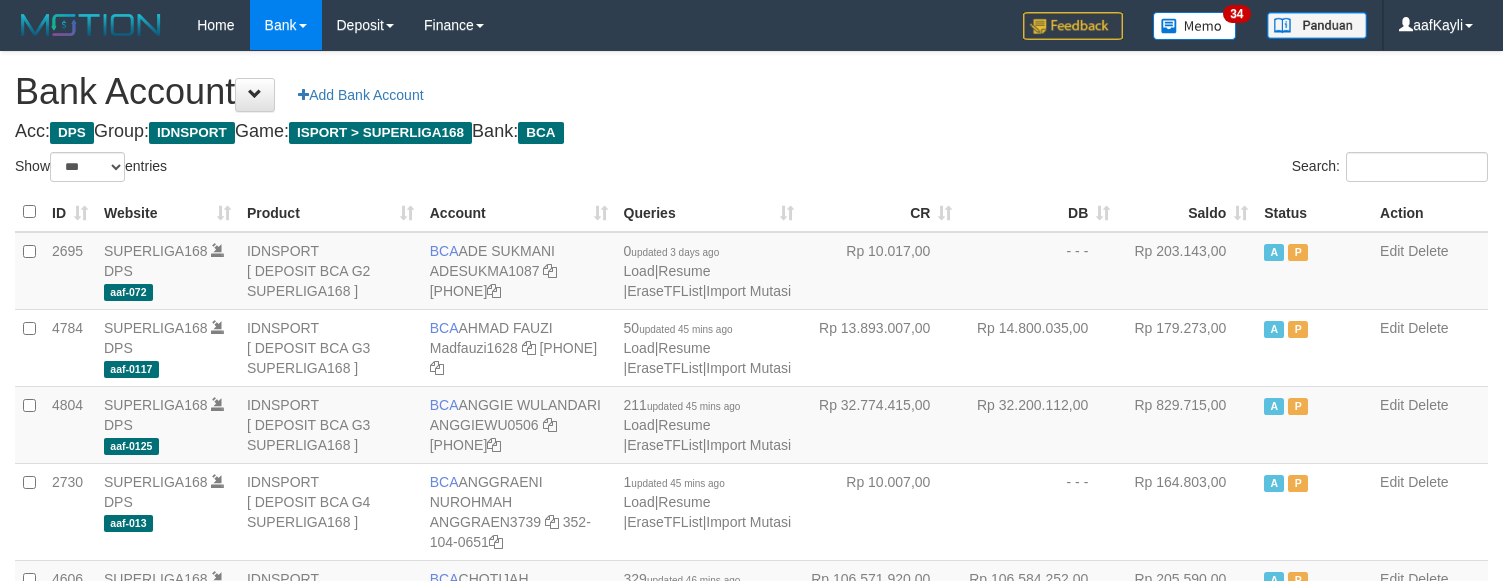 select on "***" 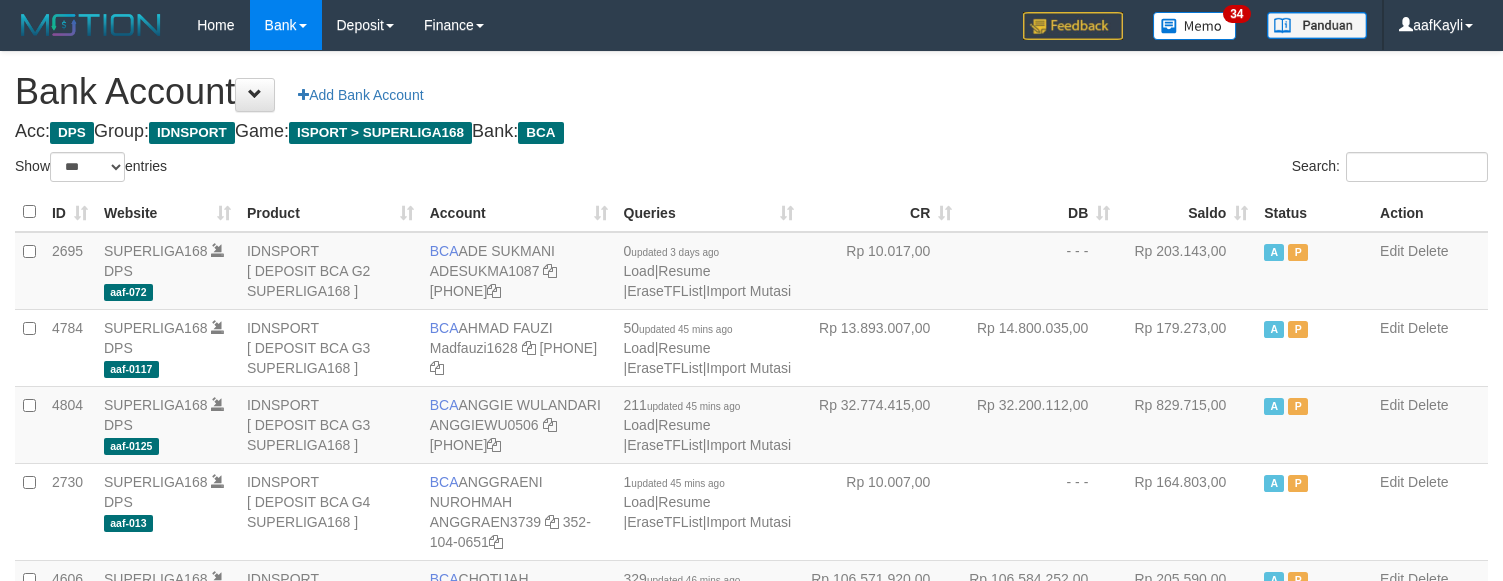 scroll, scrollTop: 0, scrollLeft: 0, axis: both 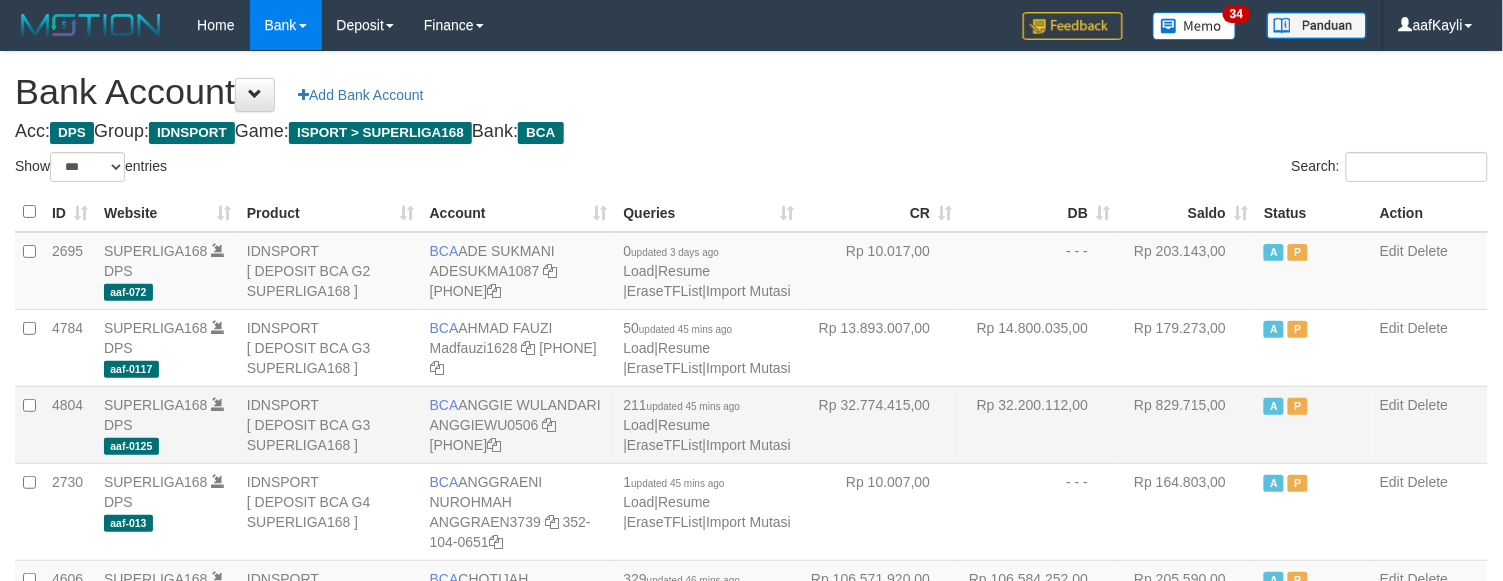 click on "Rp 32.200.112,00" at bounding box center [1039, 424] 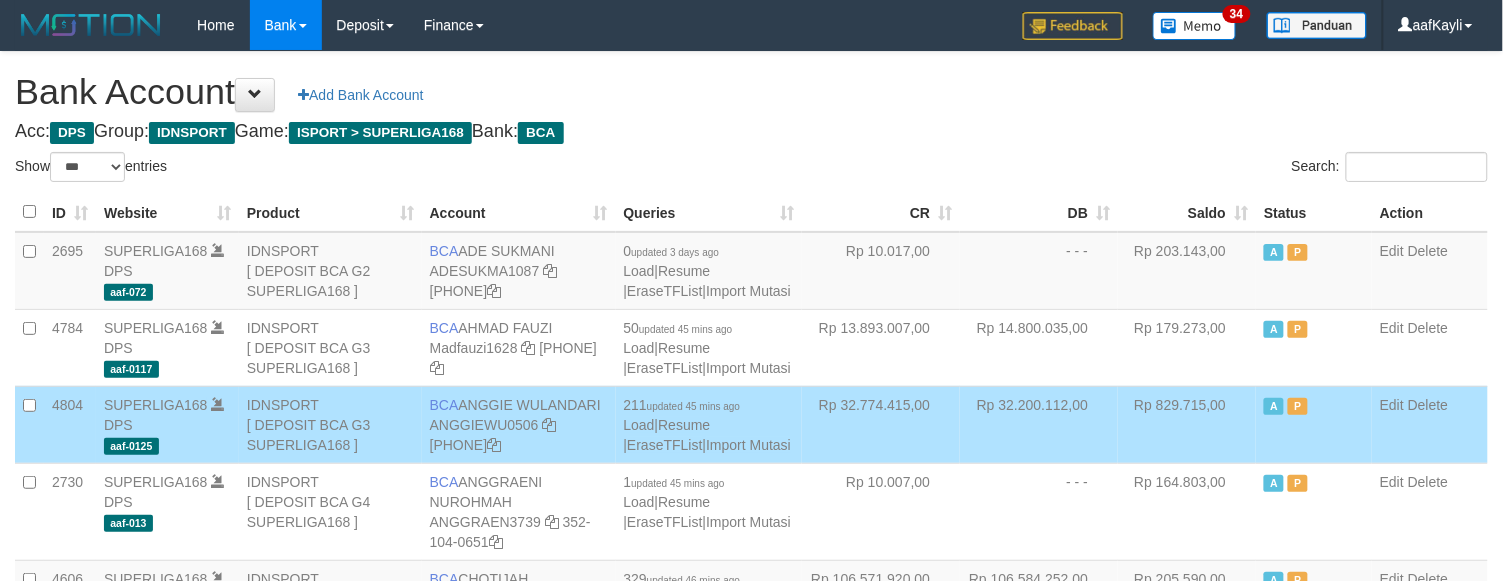 scroll, scrollTop: 2292, scrollLeft: 0, axis: vertical 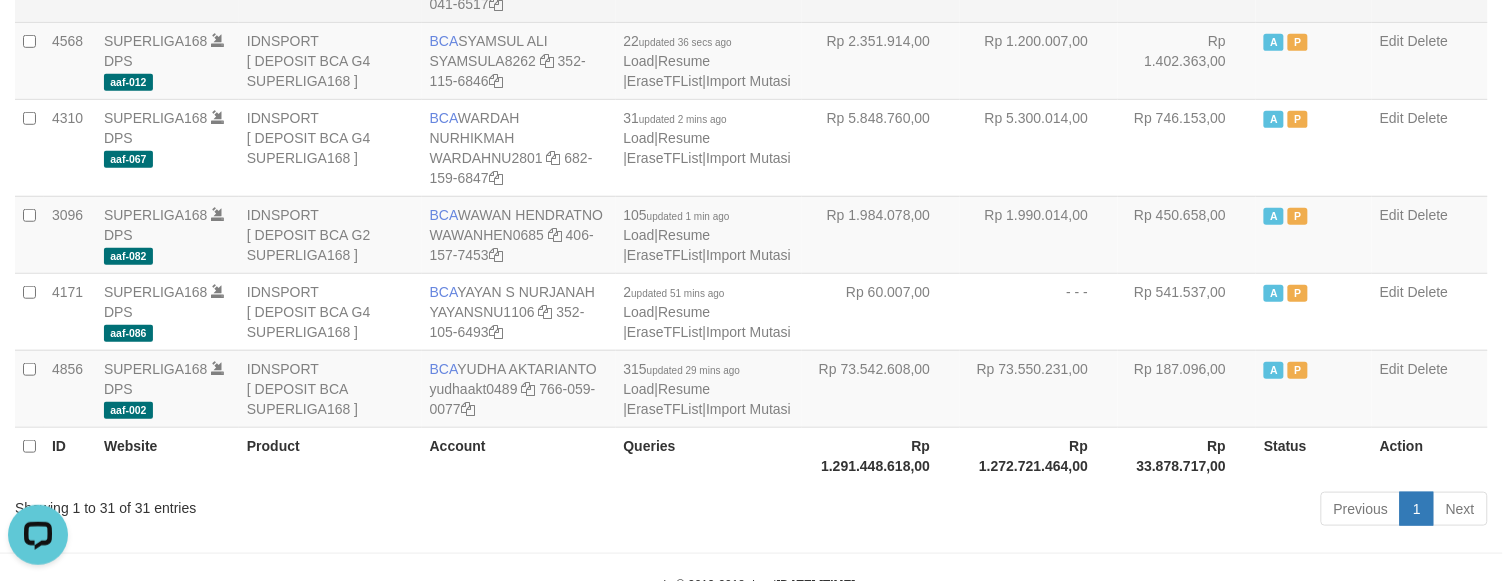 click on "Rp 84.417.182,00" at bounding box center (1039, -27) 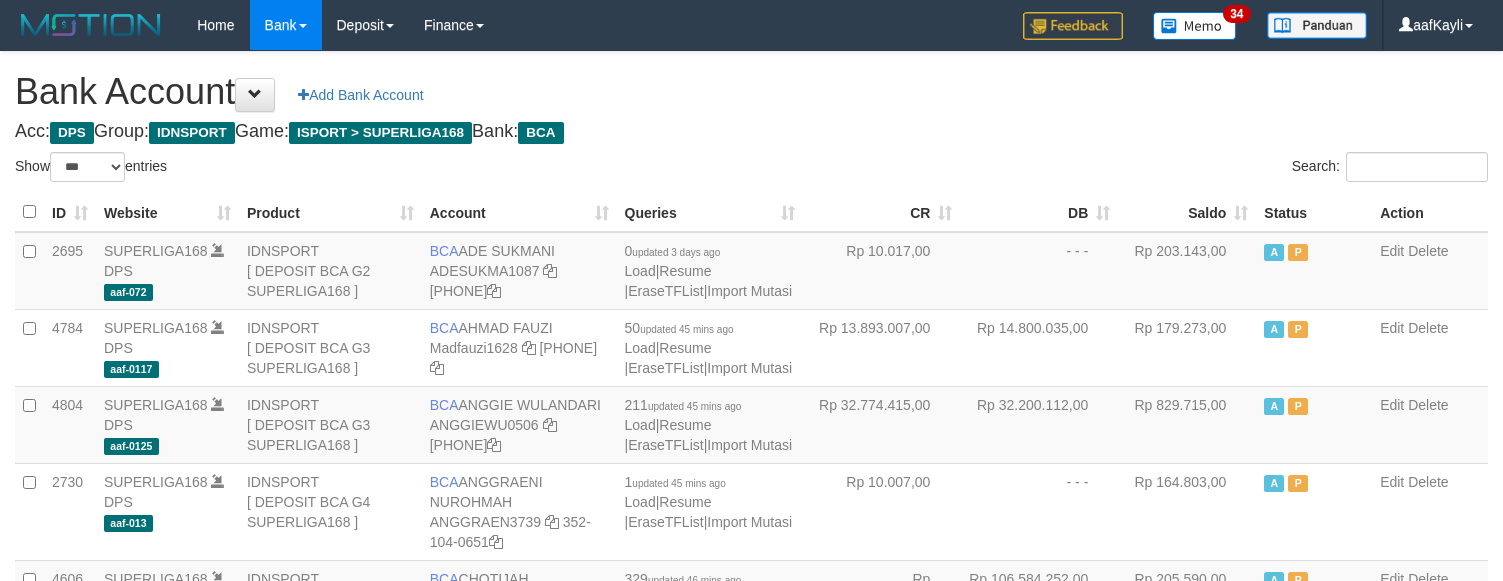 select on "***" 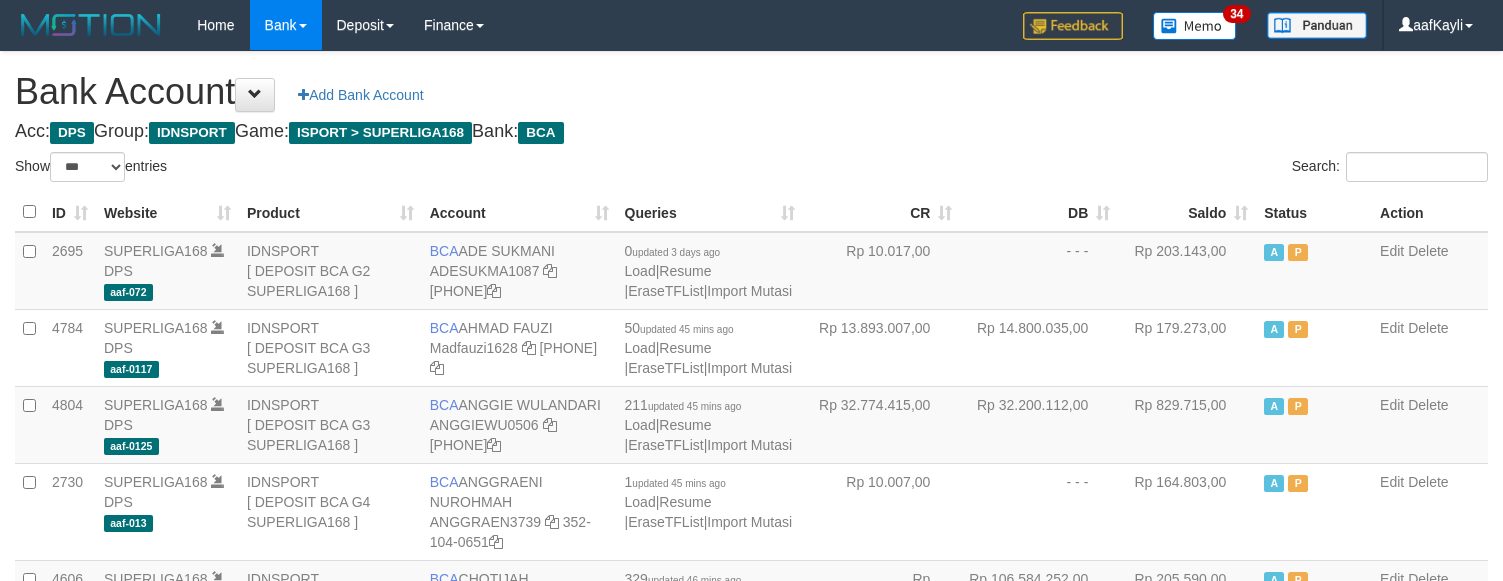 scroll, scrollTop: 2292, scrollLeft: 0, axis: vertical 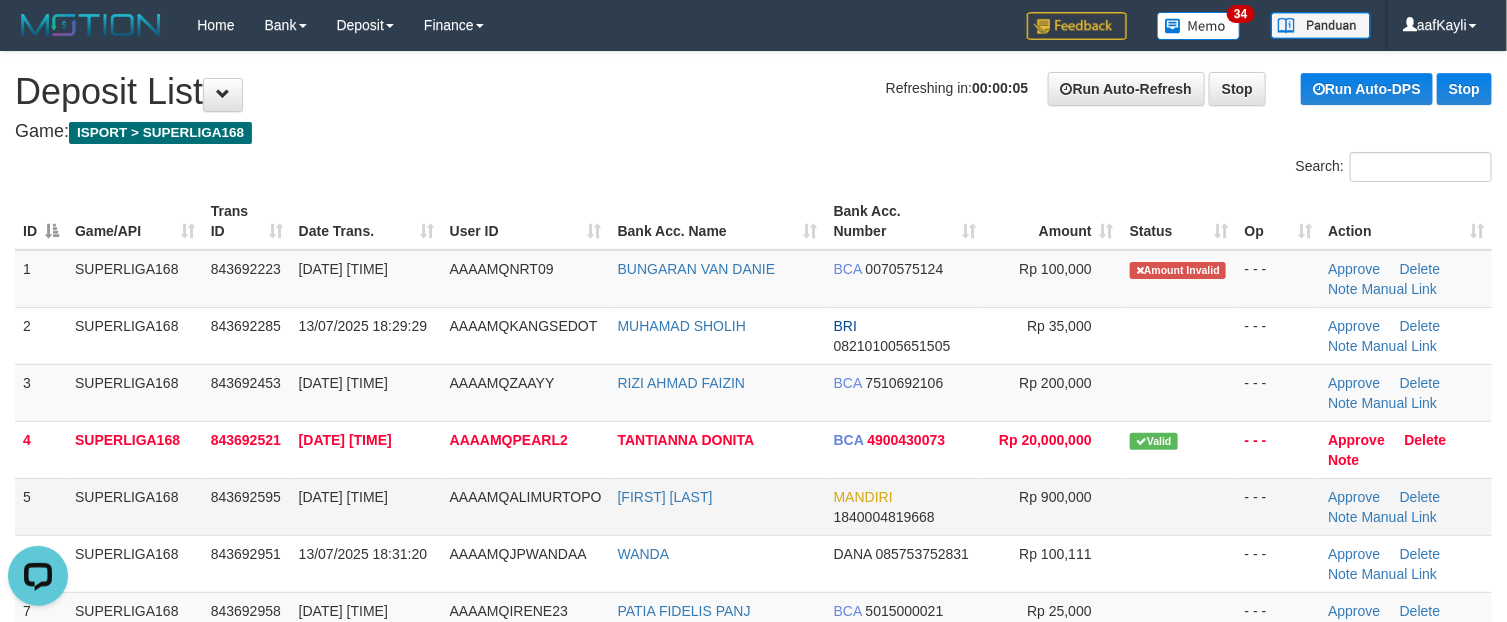 click on "Rp 900,000" at bounding box center [1055, 497] 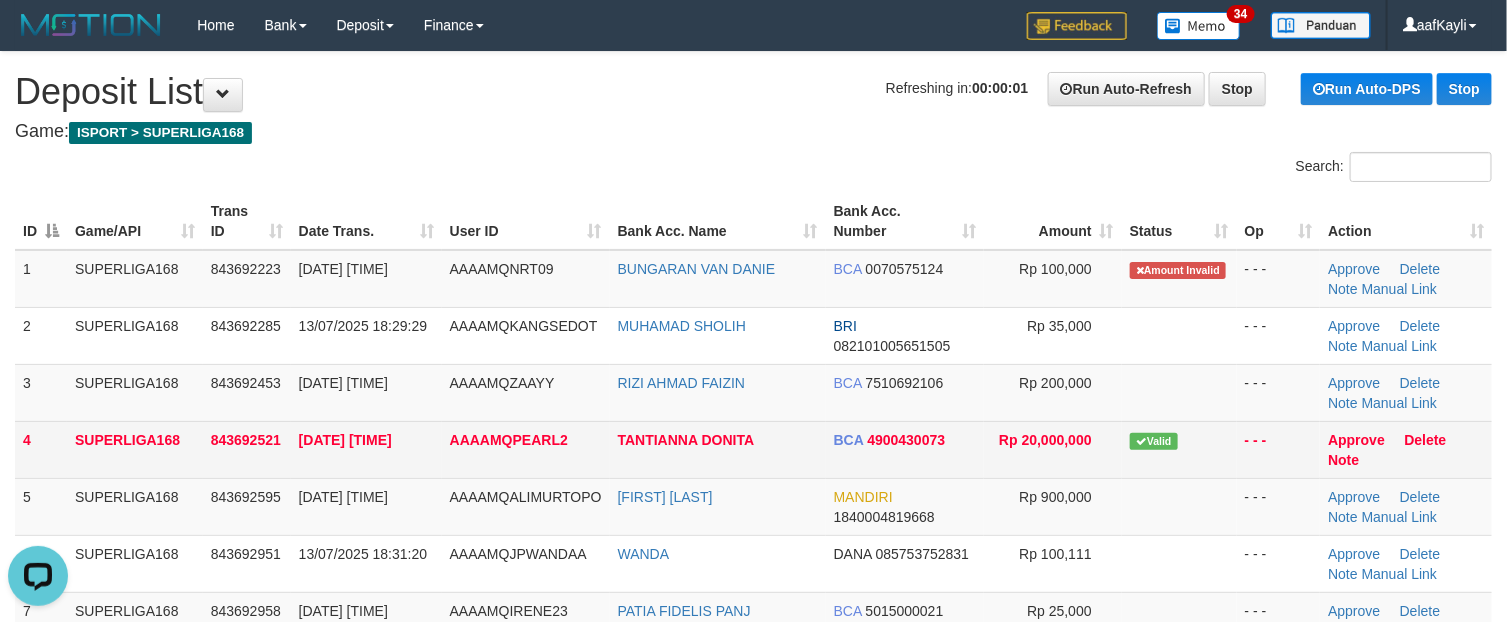 click on "Valid" at bounding box center (1179, 449) 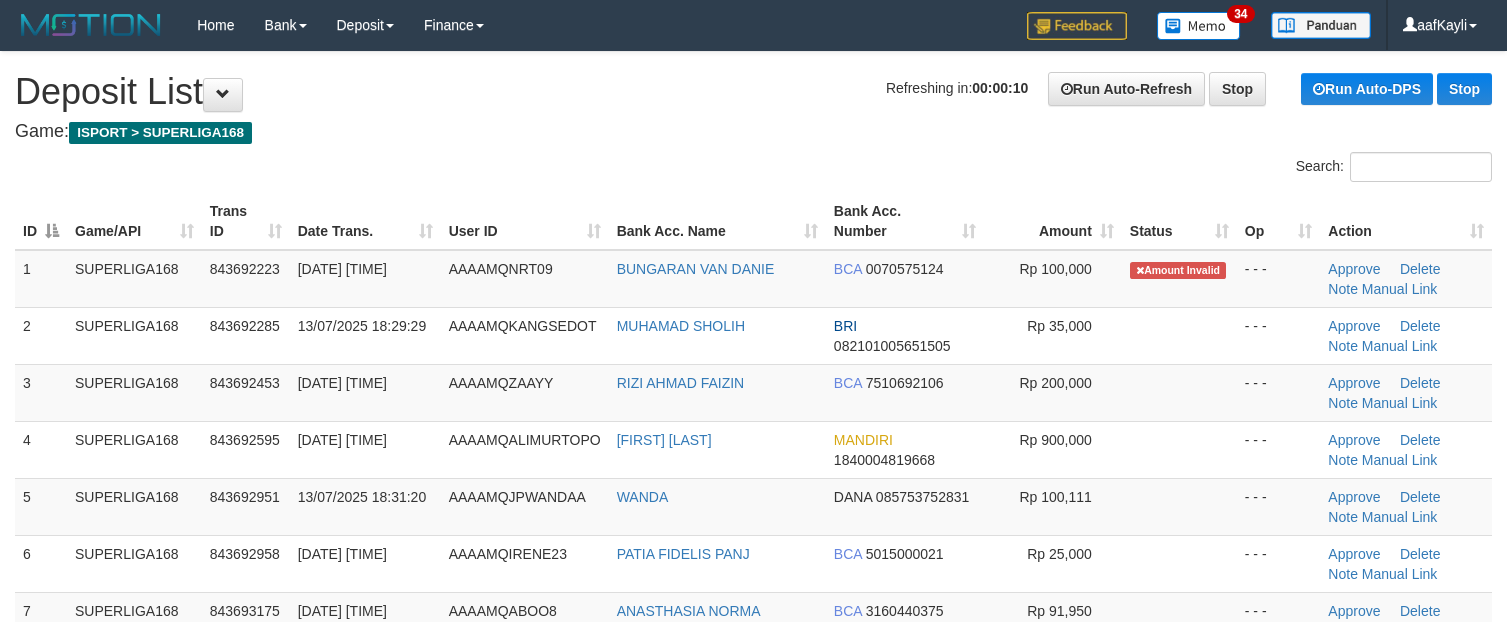 scroll, scrollTop: 0, scrollLeft: 0, axis: both 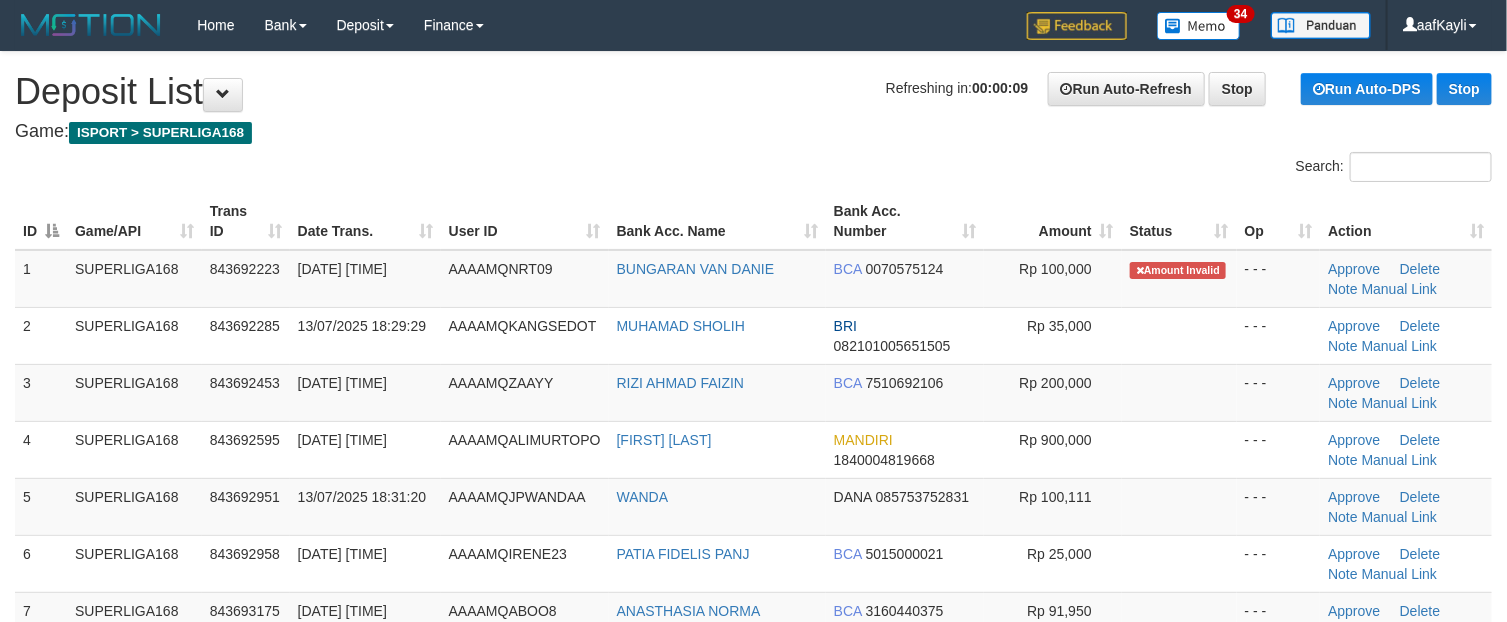 click at bounding box center [1179, 449] 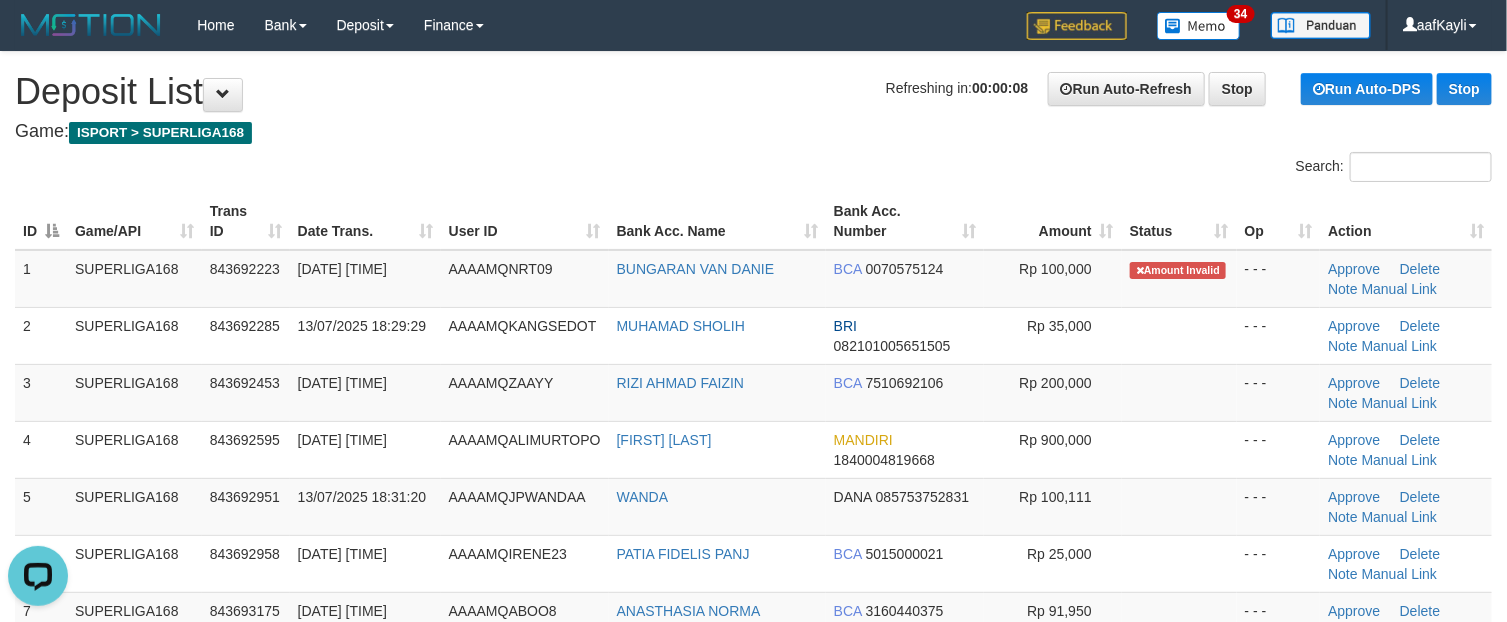 scroll, scrollTop: 0, scrollLeft: 0, axis: both 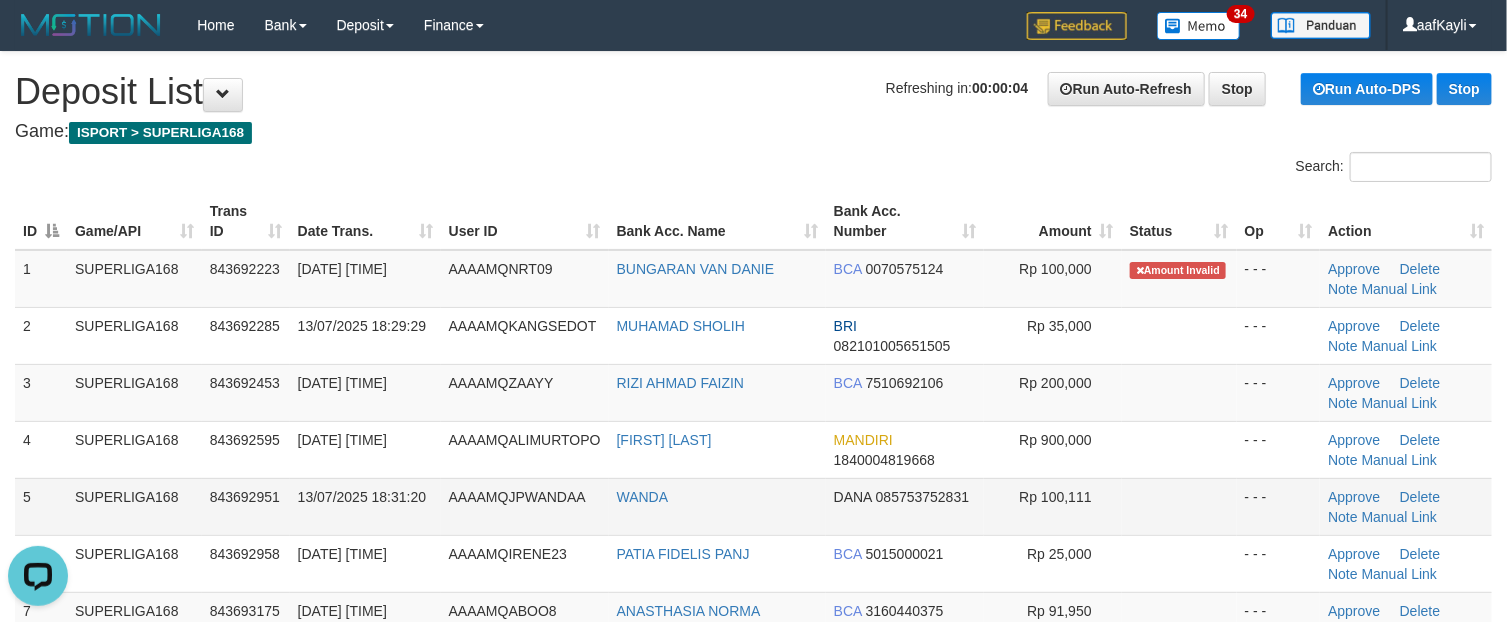 click at bounding box center [1179, 506] 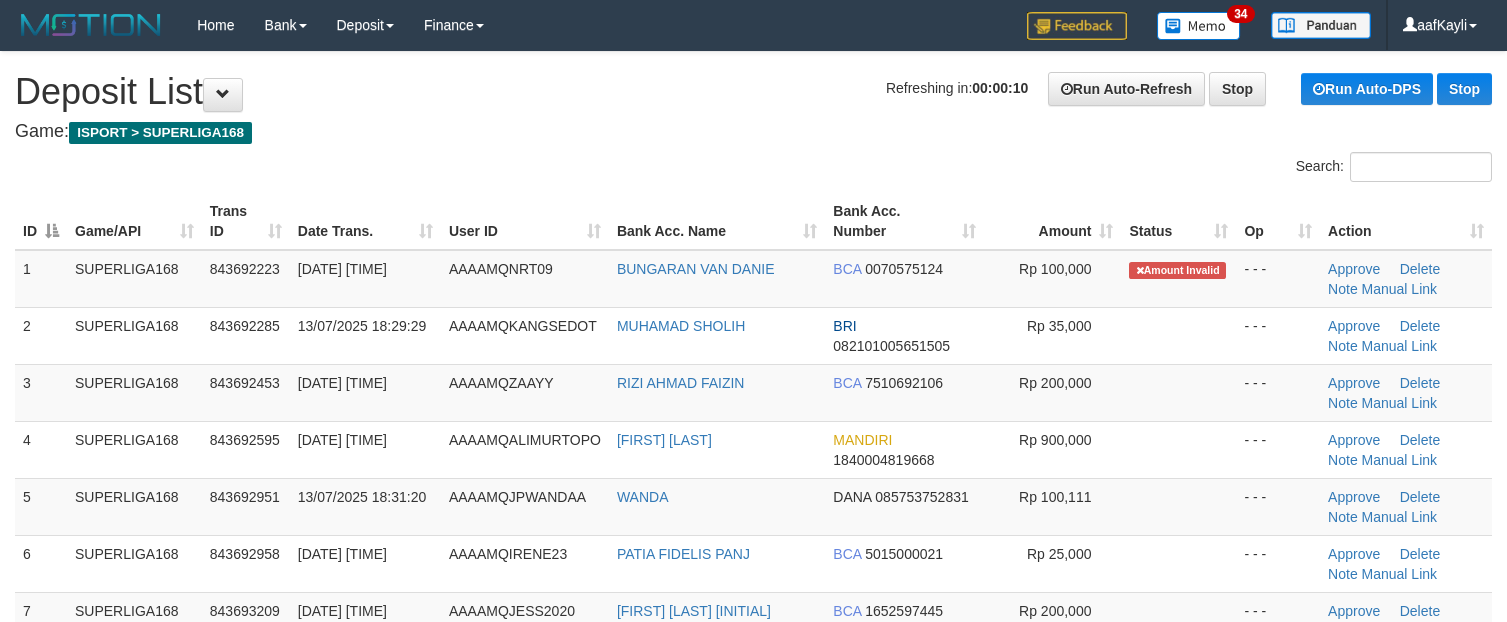 scroll, scrollTop: 0, scrollLeft: 0, axis: both 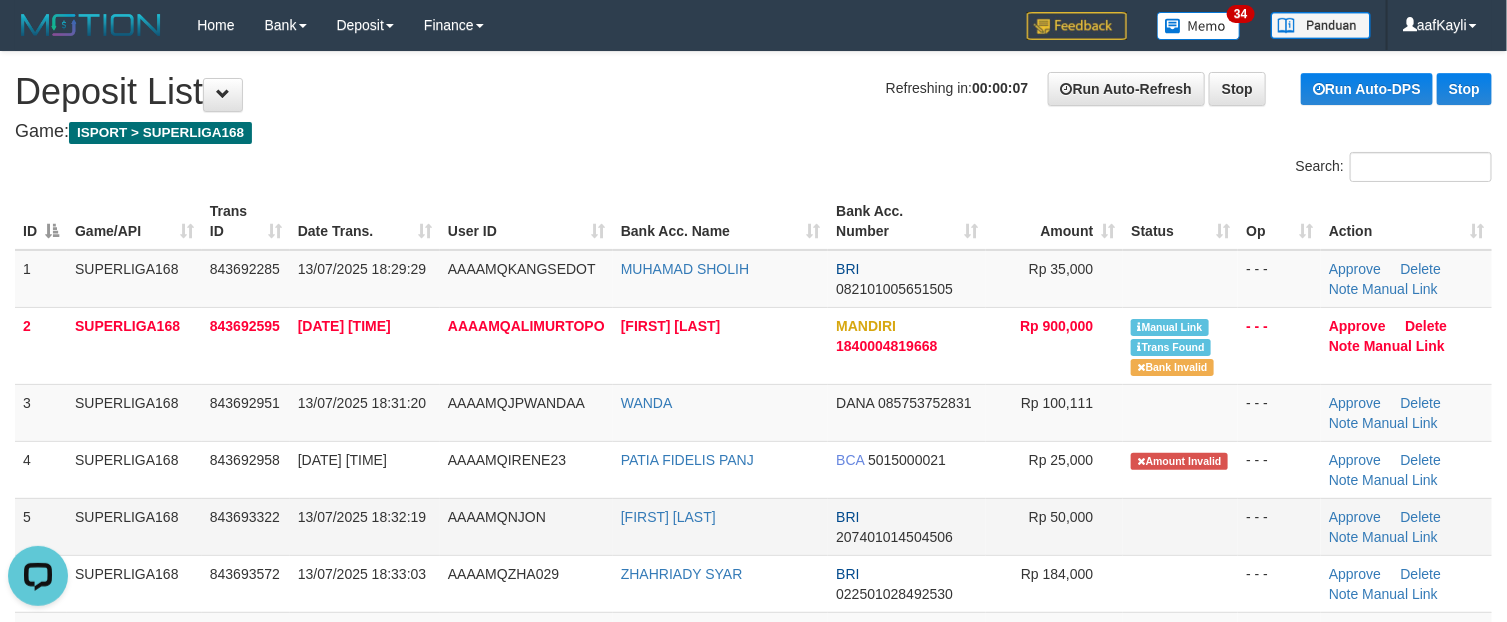 click at bounding box center (1180, 526) 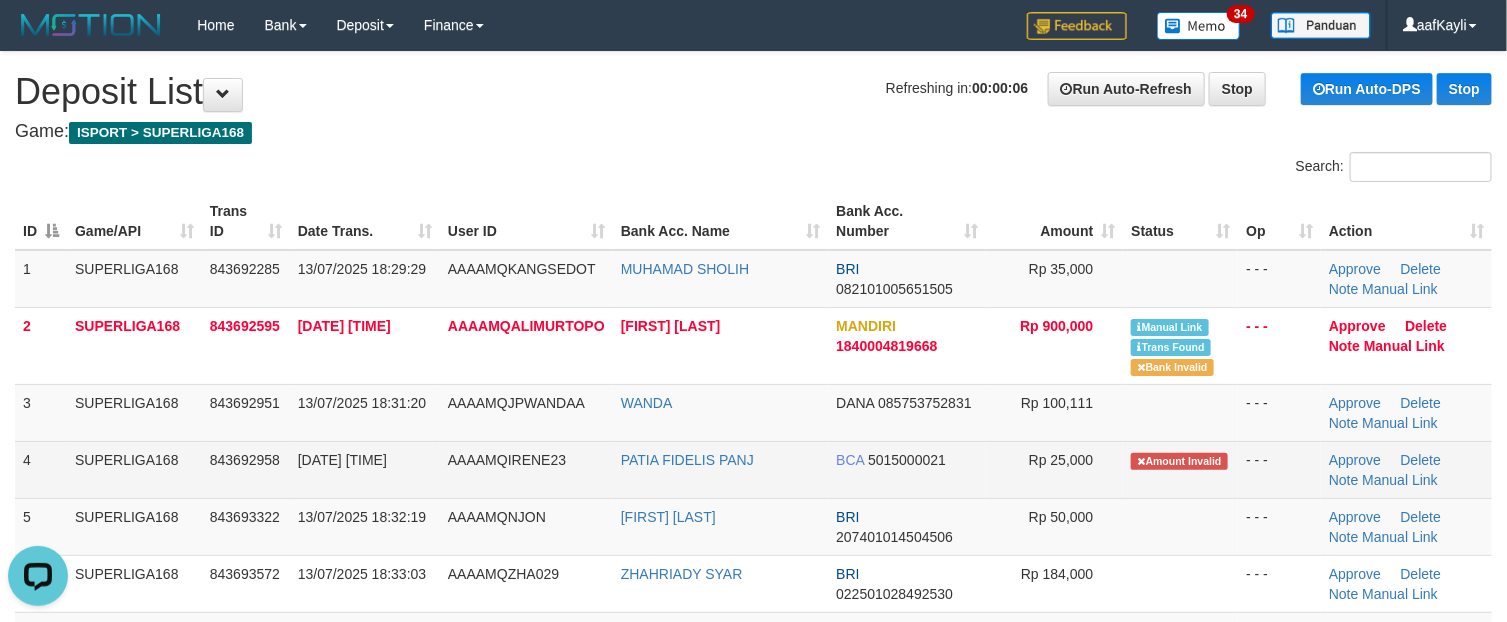 click on "PATIA FIDELIS PANJ" at bounding box center (720, 469) 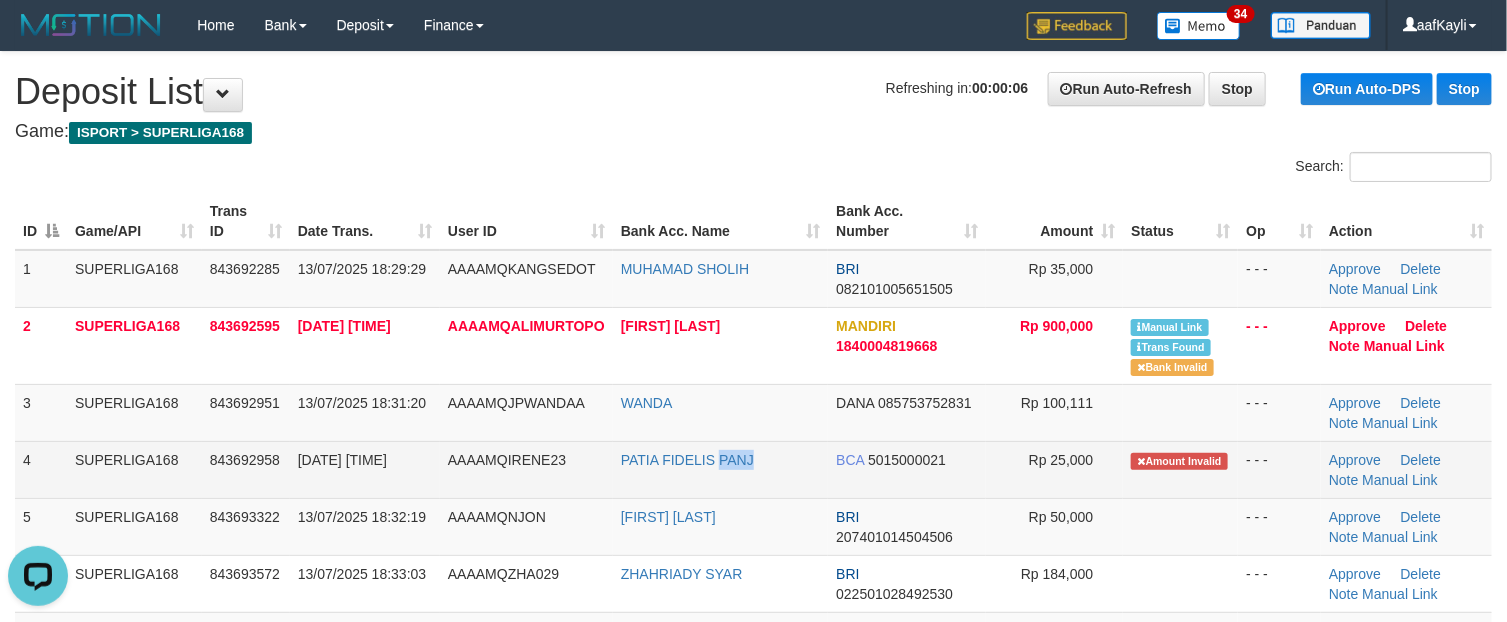 click on "PATIA FIDELIS PANJ" at bounding box center [720, 469] 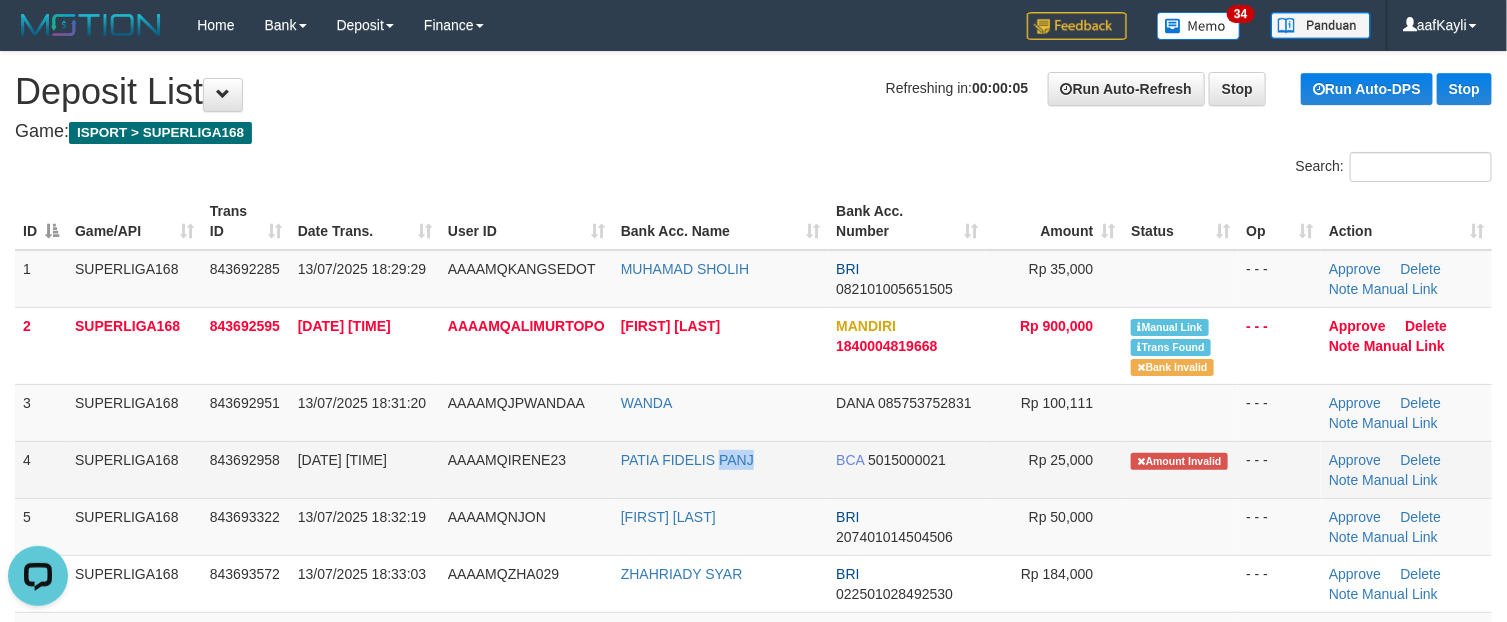 click on "PATIA FIDELIS PANJ" at bounding box center (720, 469) 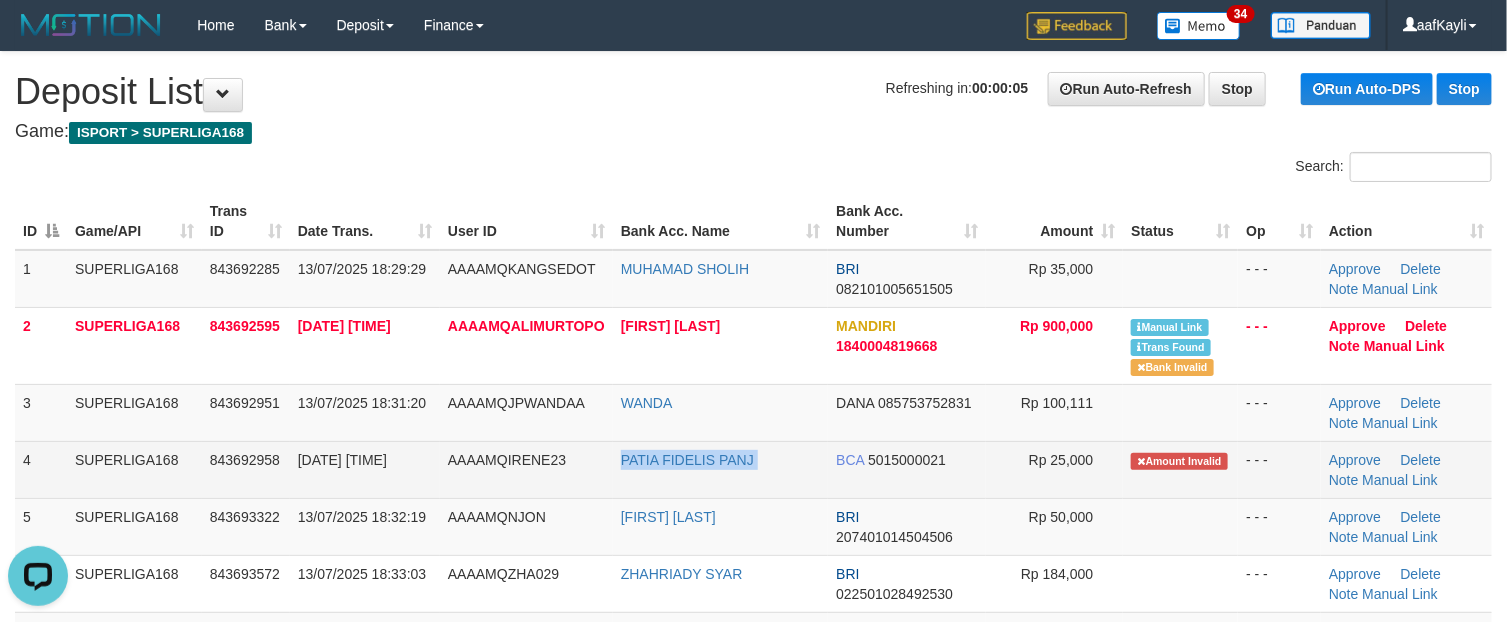 click on "PATIA FIDELIS PANJ" at bounding box center [720, 469] 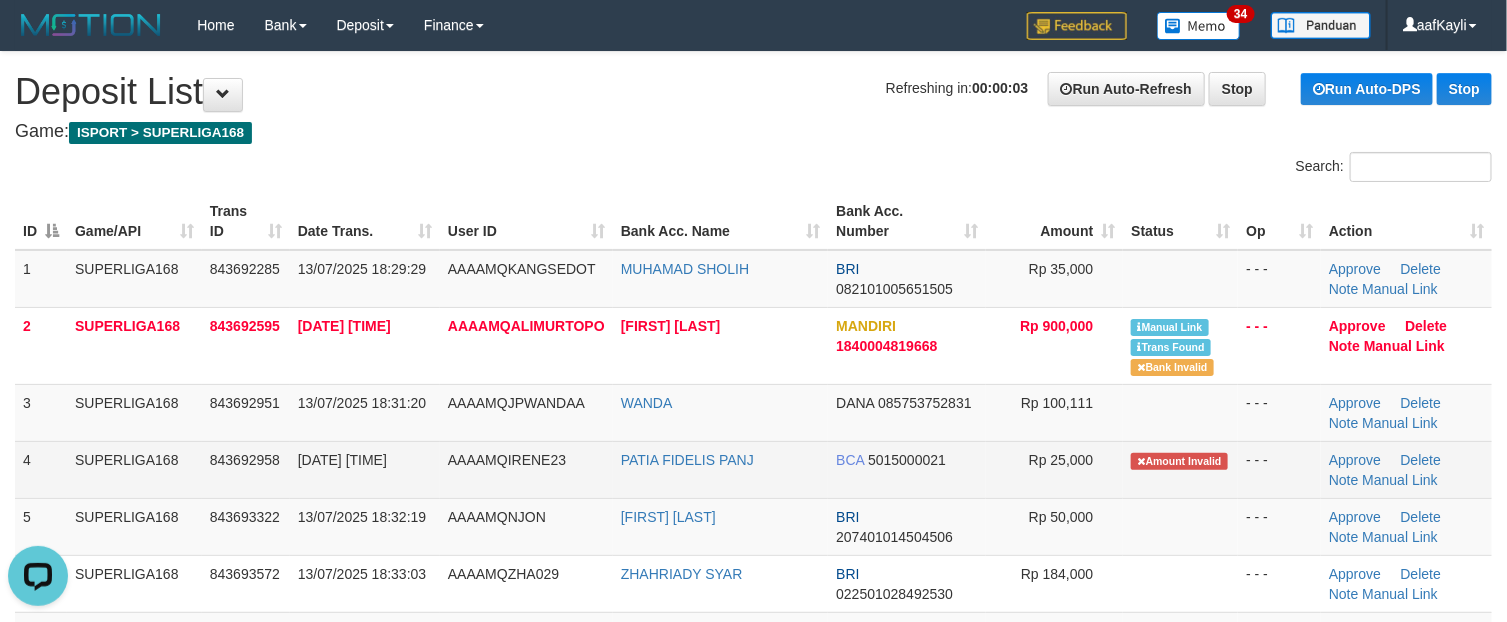 click on "Amount Invalid" at bounding box center (1180, 469) 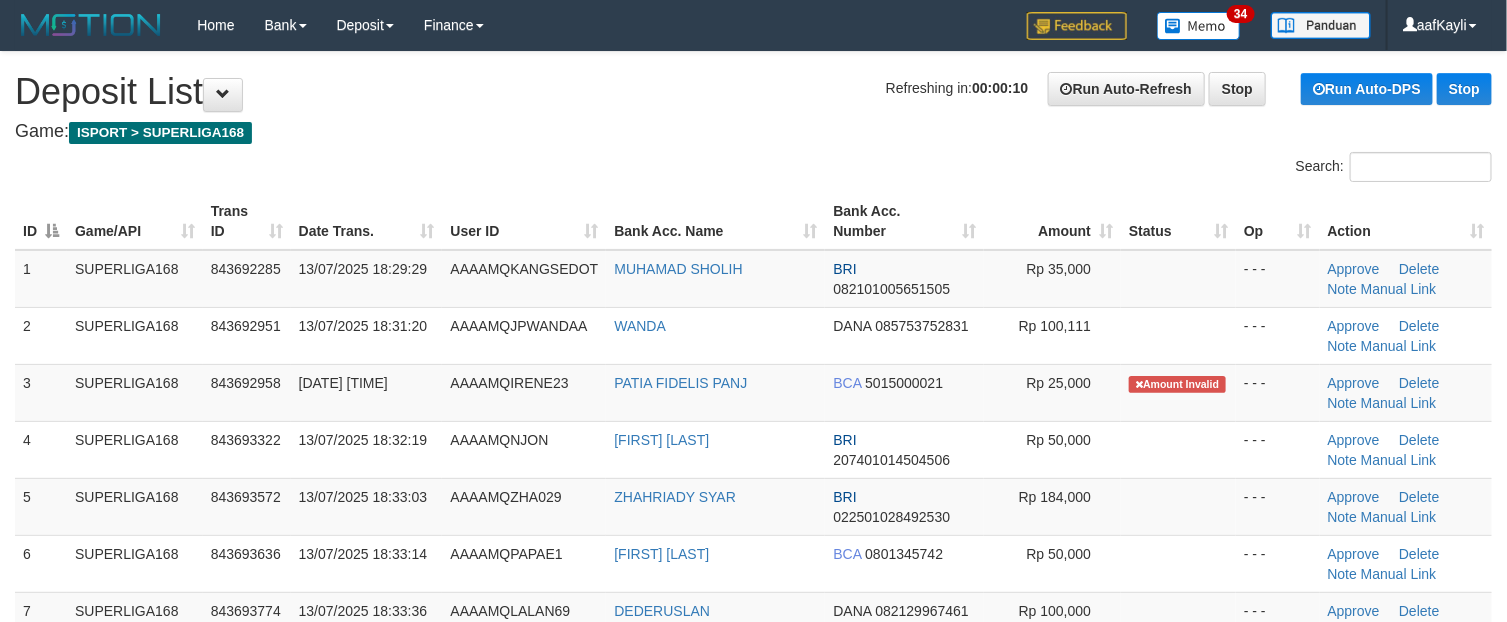 scroll, scrollTop: 655, scrollLeft: 0, axis: vertical 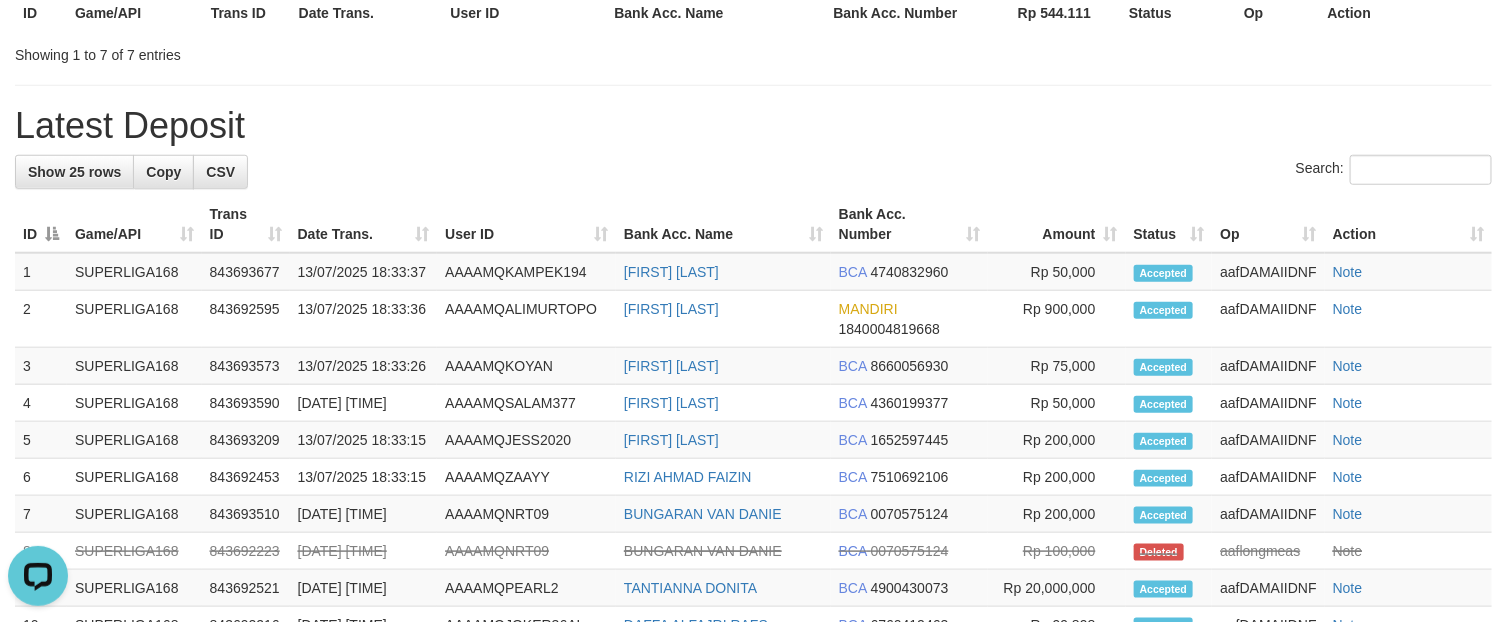 click on "Latest Deposit" at bounding box center (753, 126) 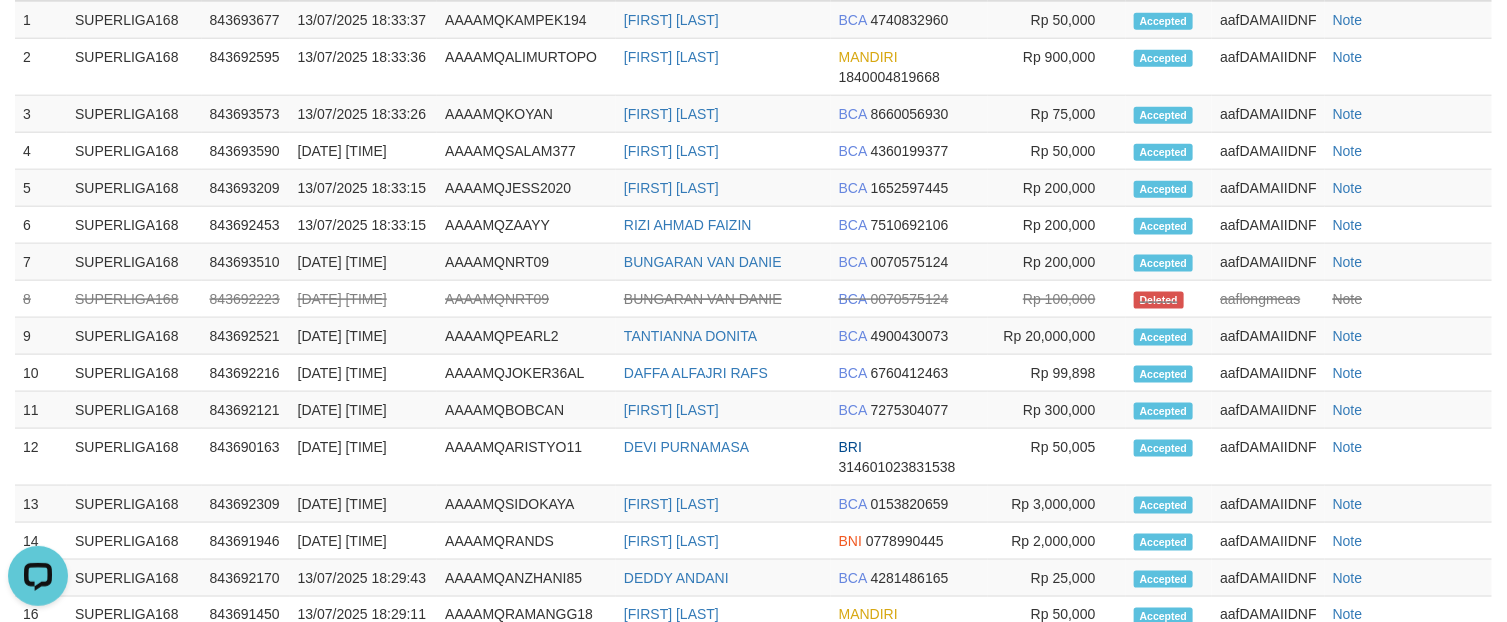 scroll, scrollTop: 916, scrollLeft: 0, axis: vertical 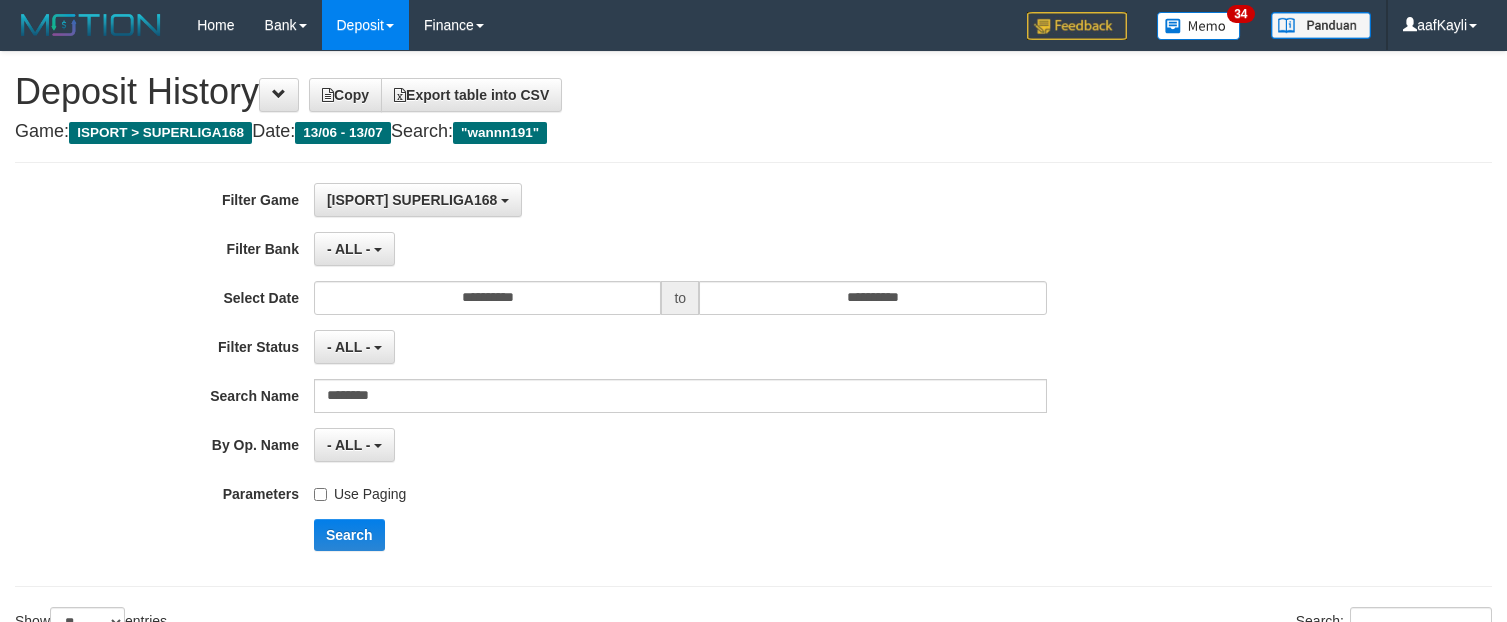 select on "**" 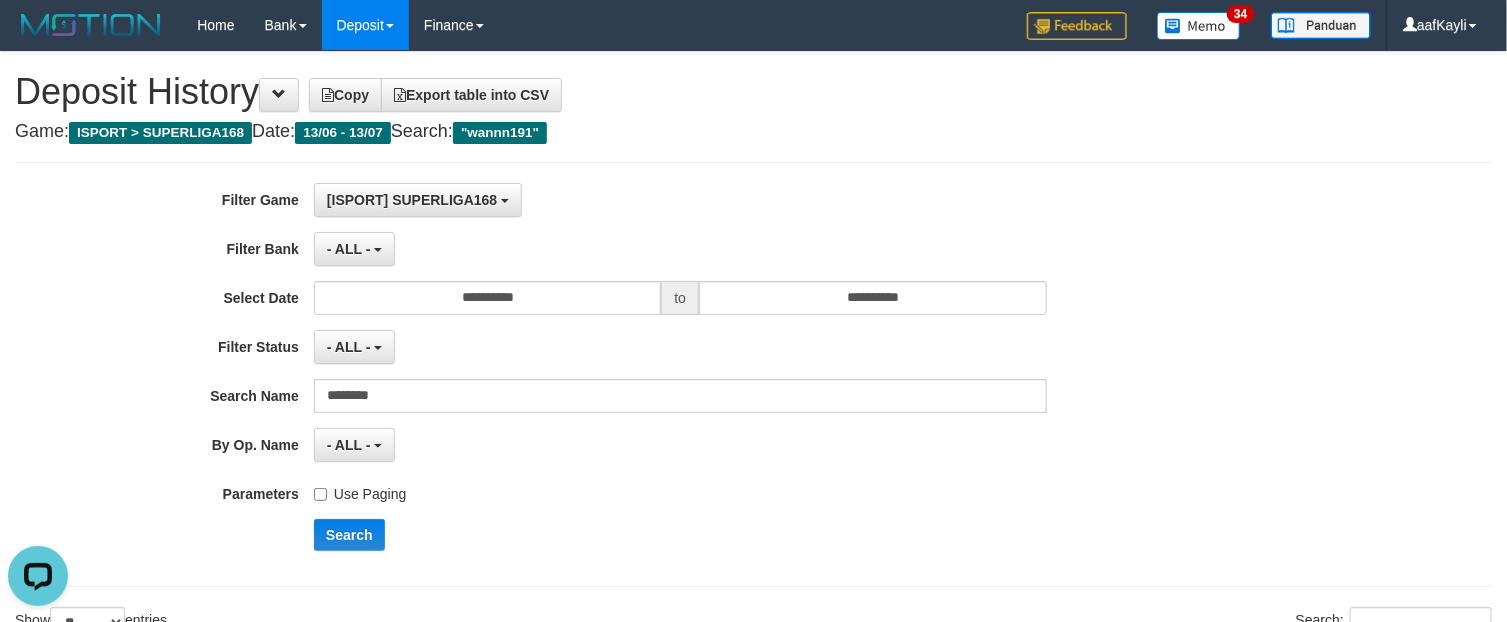 scroll, scrollTop: 0, scrollLeft: 0, axis: both 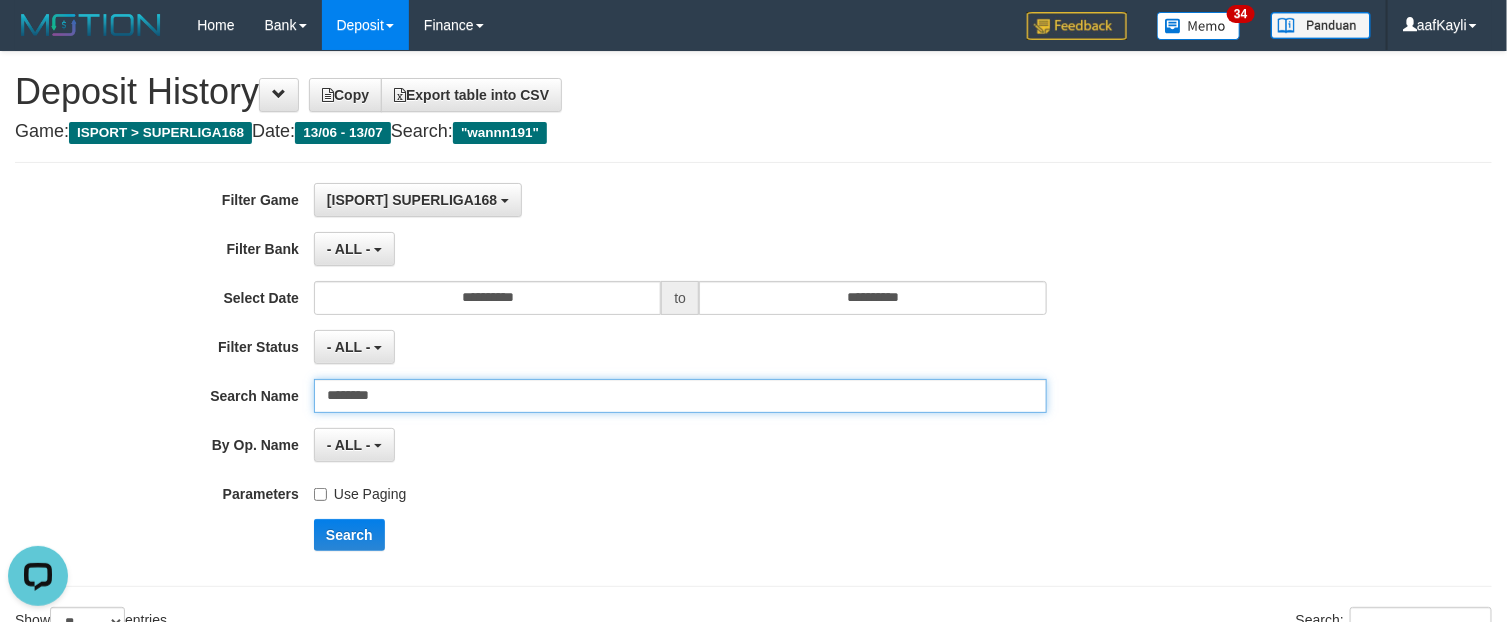 drag, startPoint x: 425, startPoint y: 395, endPoint x: 0, endPoint y: 422, distance: 425.85678 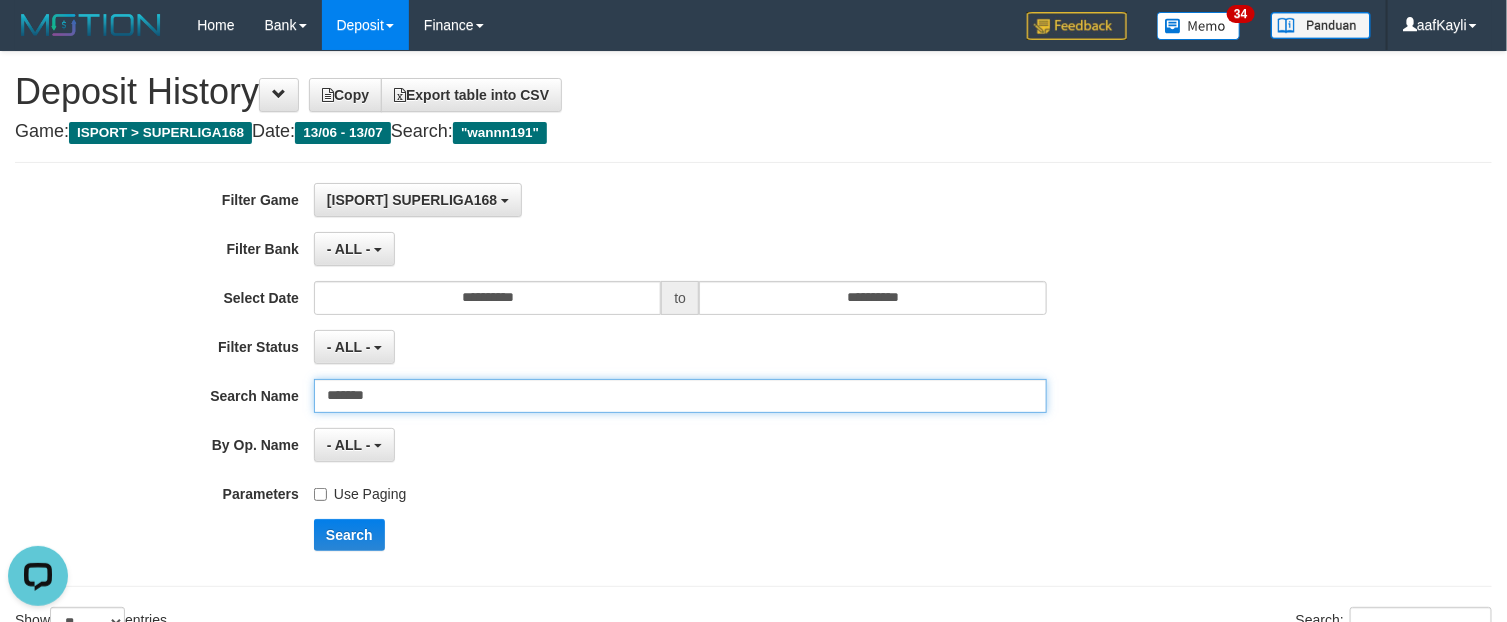 type on "*******" 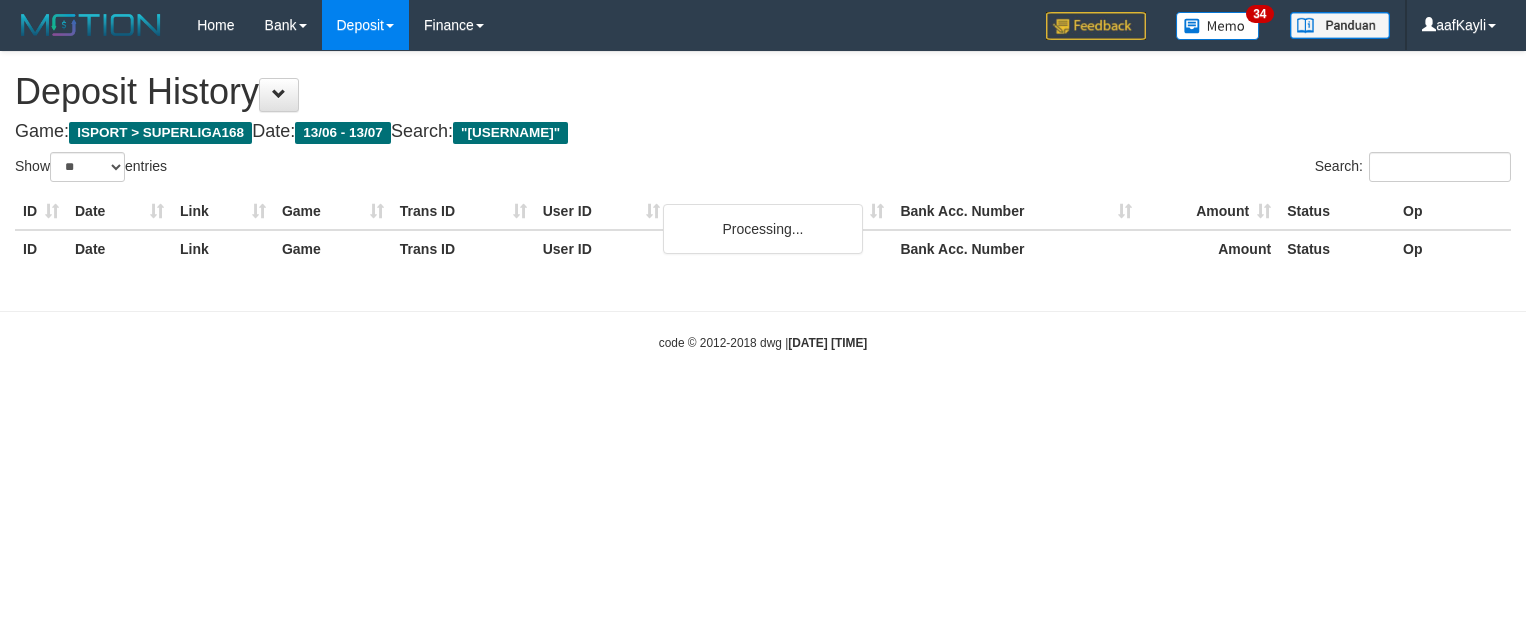 select on "**" 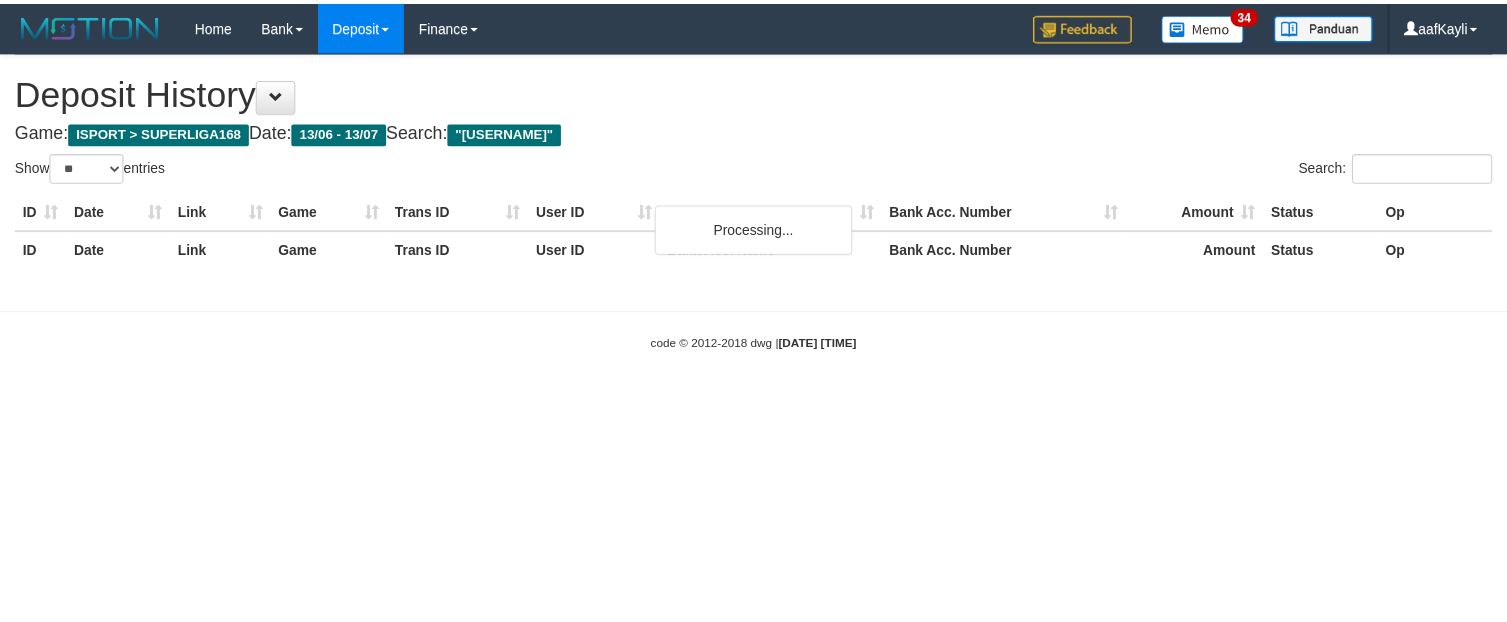 scroll, scrollTop: 0, scrollLeft: 0, axis: both 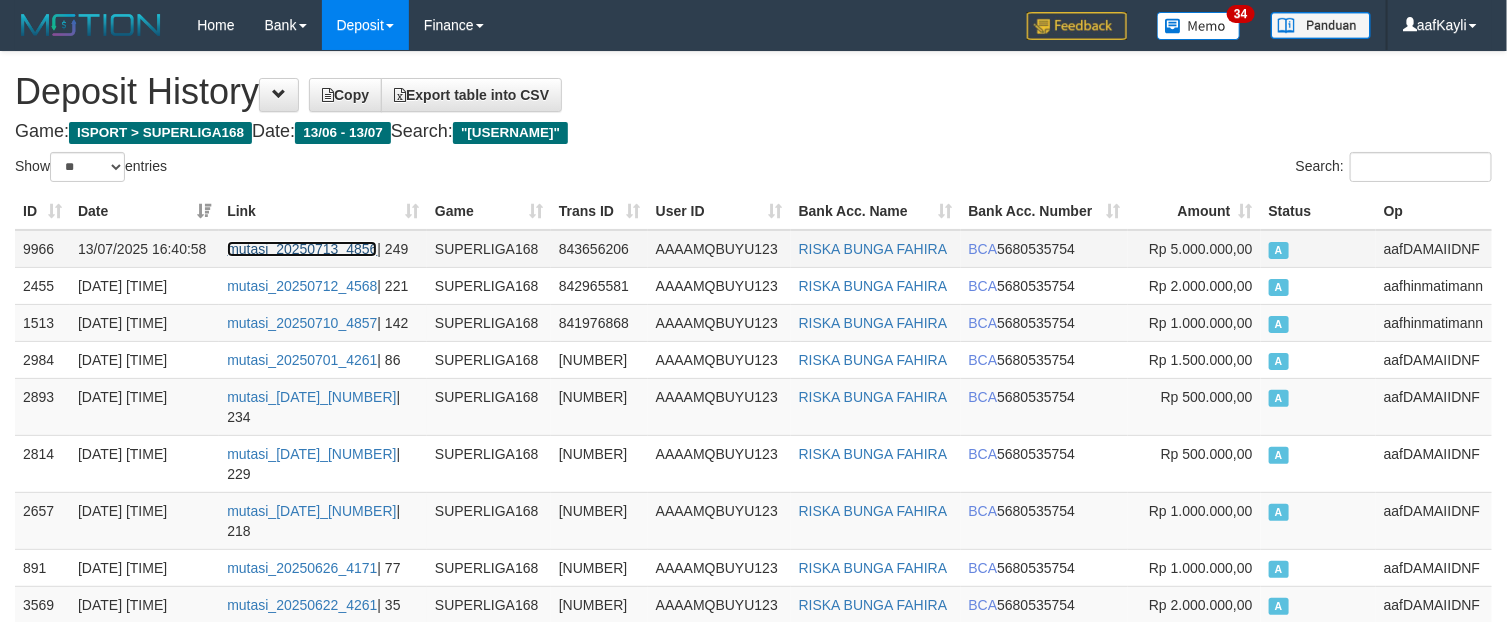 click on "mutasi_20250713_4856" at bounding box center (302, 249) 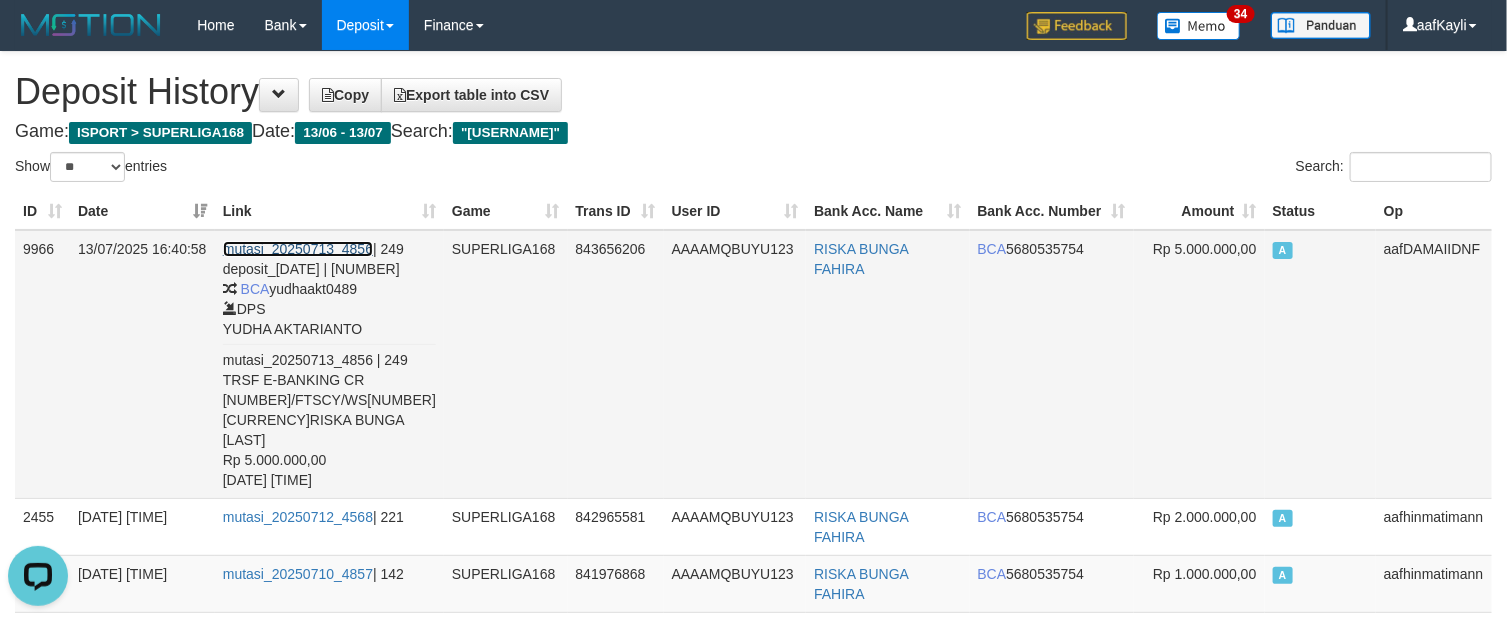 scroll, scrollTop: 0, scrollLeft: 0, axis: both 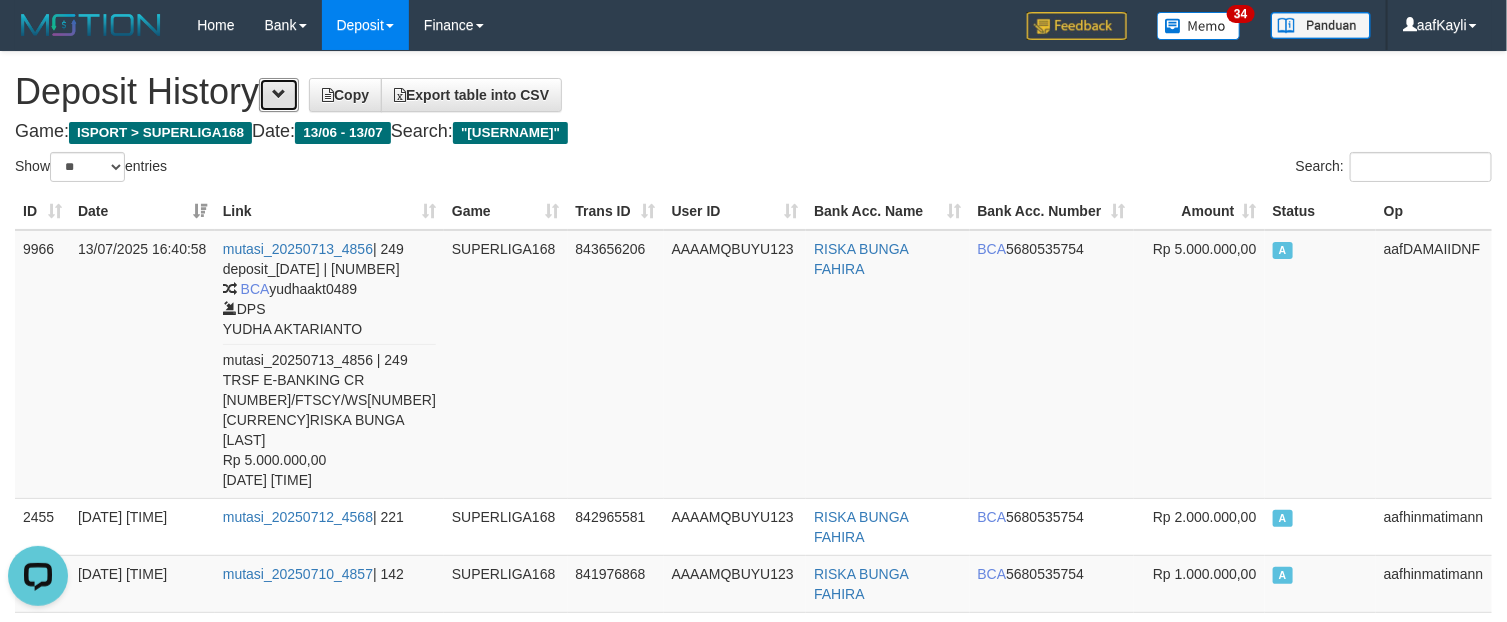 drag, startPoint x: 287, startPoint y: 97, endPoint x: 308, endPoint y: 281, distance: 185.19449 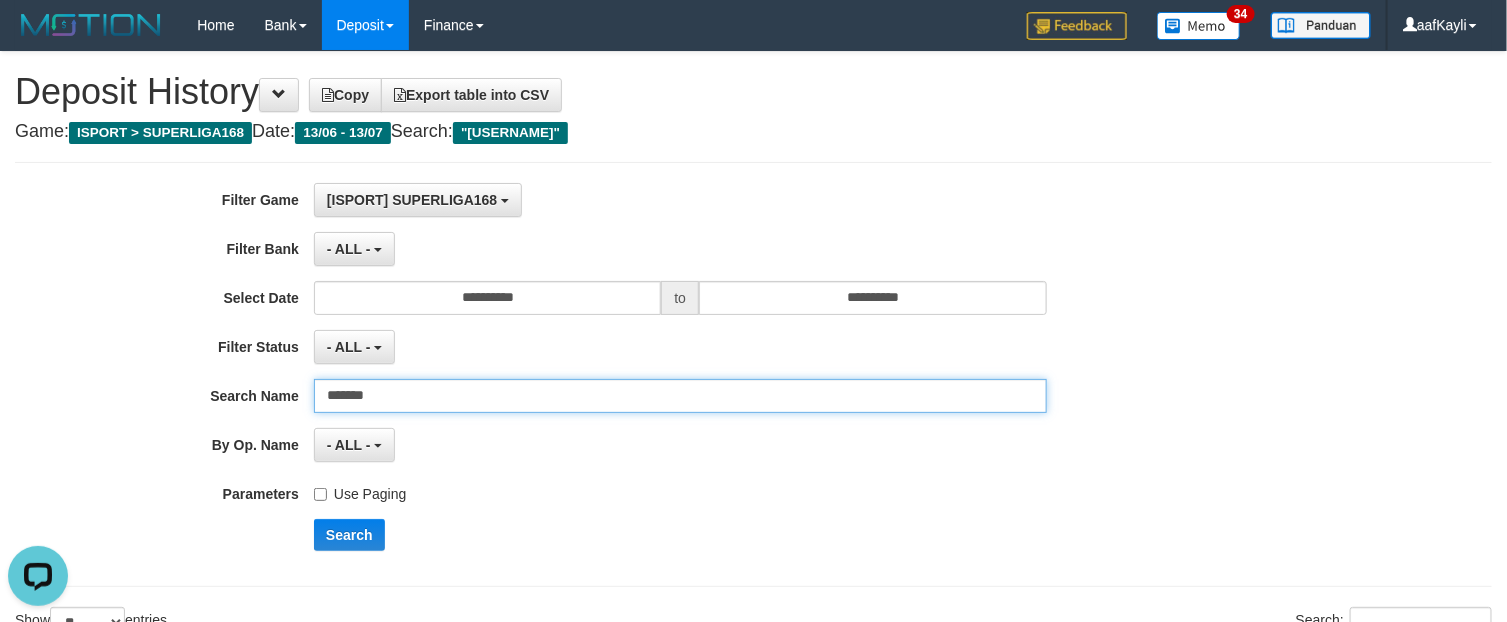 drag, startPoint x: 396, startPoint y: 391, endPoint x: 77, endPoint y: 318, distance: 327.2461 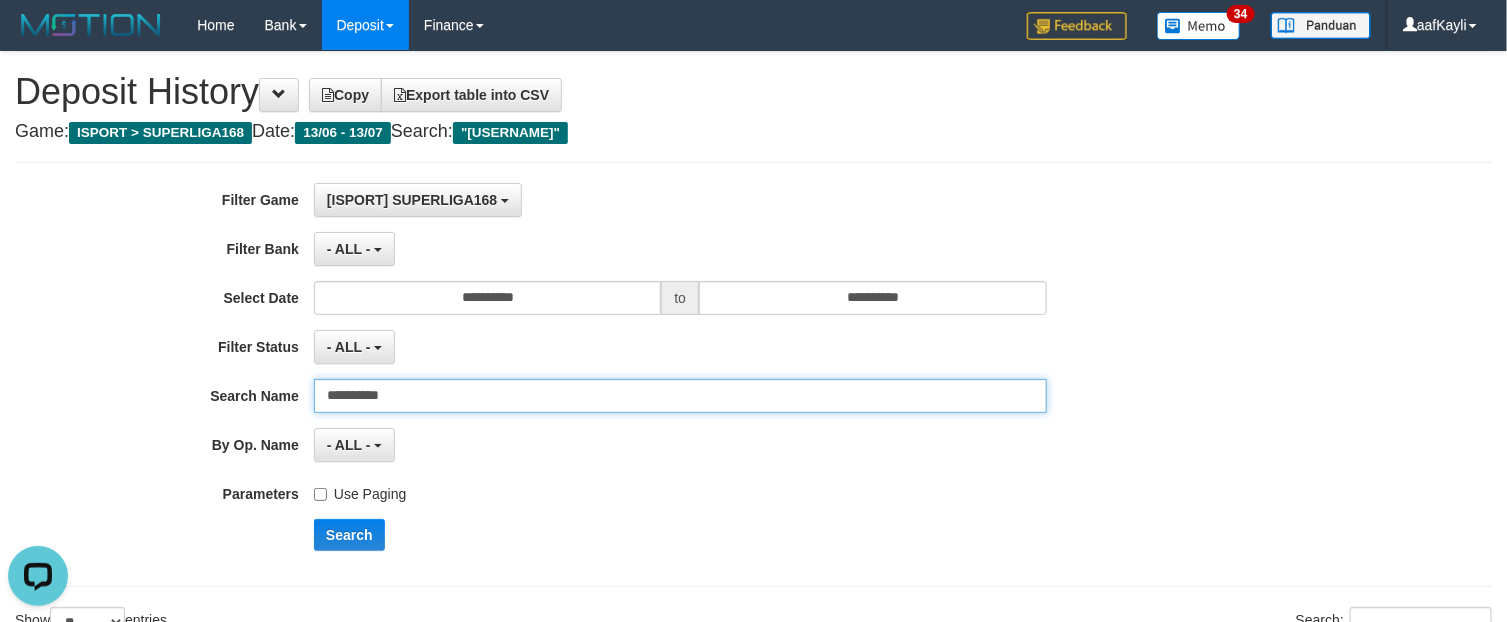 type on "**********" 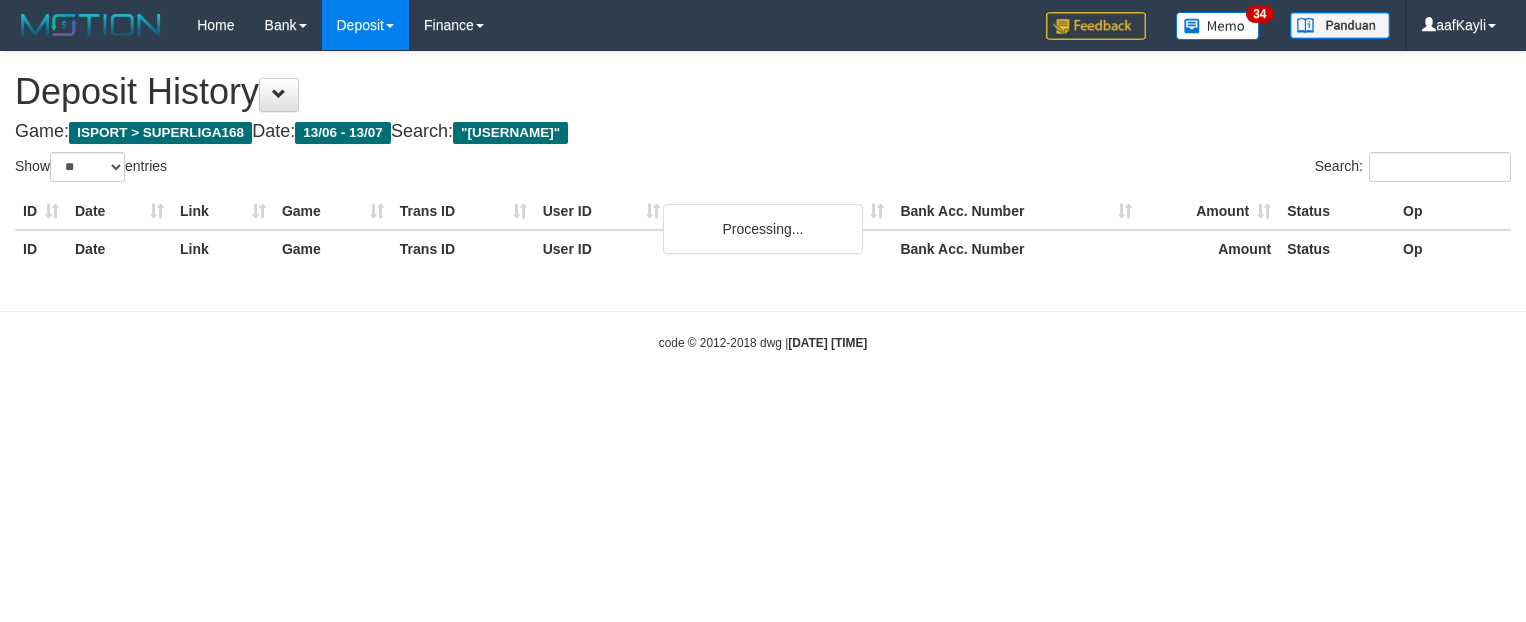select on "**" 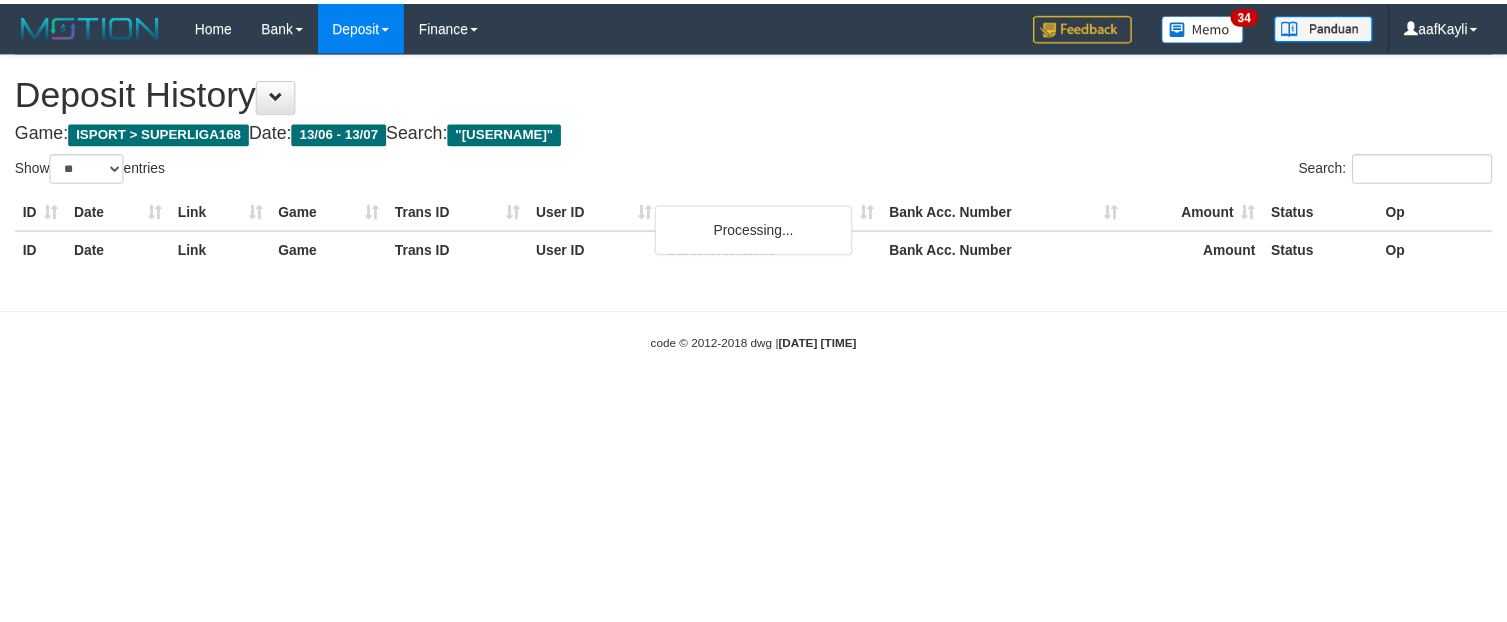 scroll, scrollTop: 0, scrollLeft: 0, axis: both 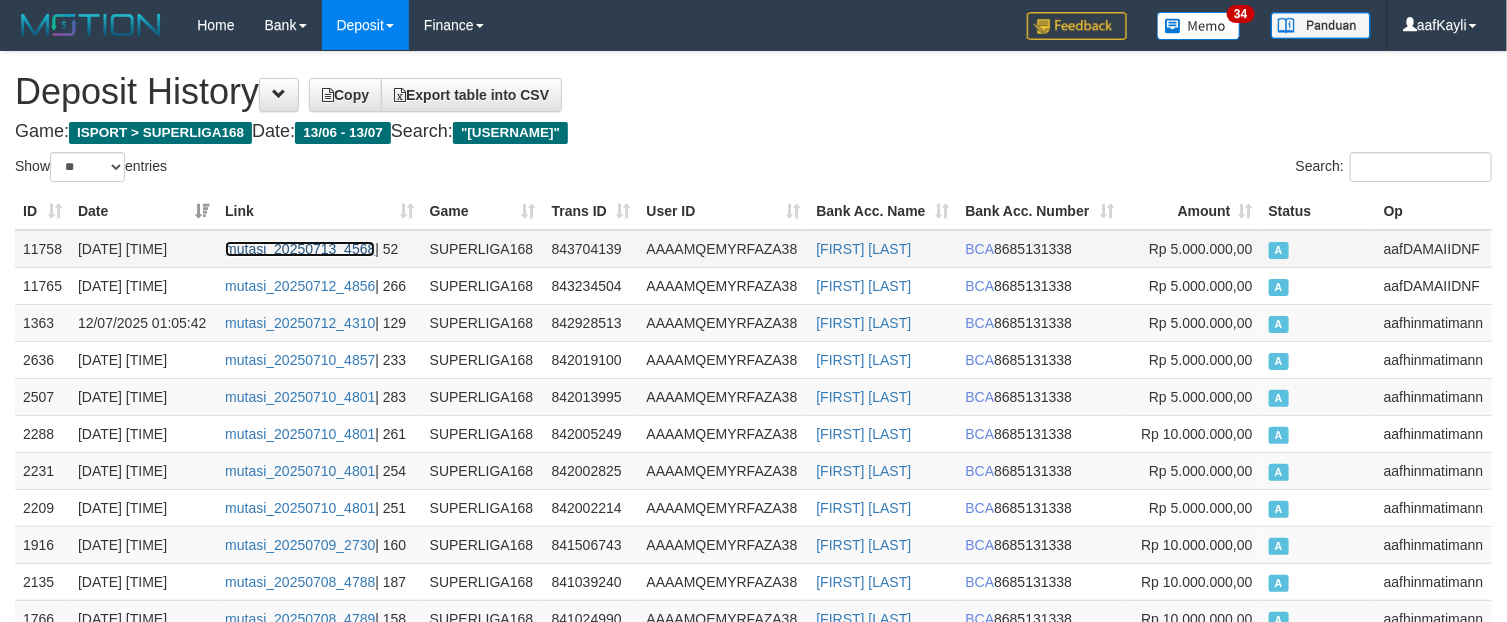 click on "mutasi_20250713_4568" at bounding box center [300, 249] 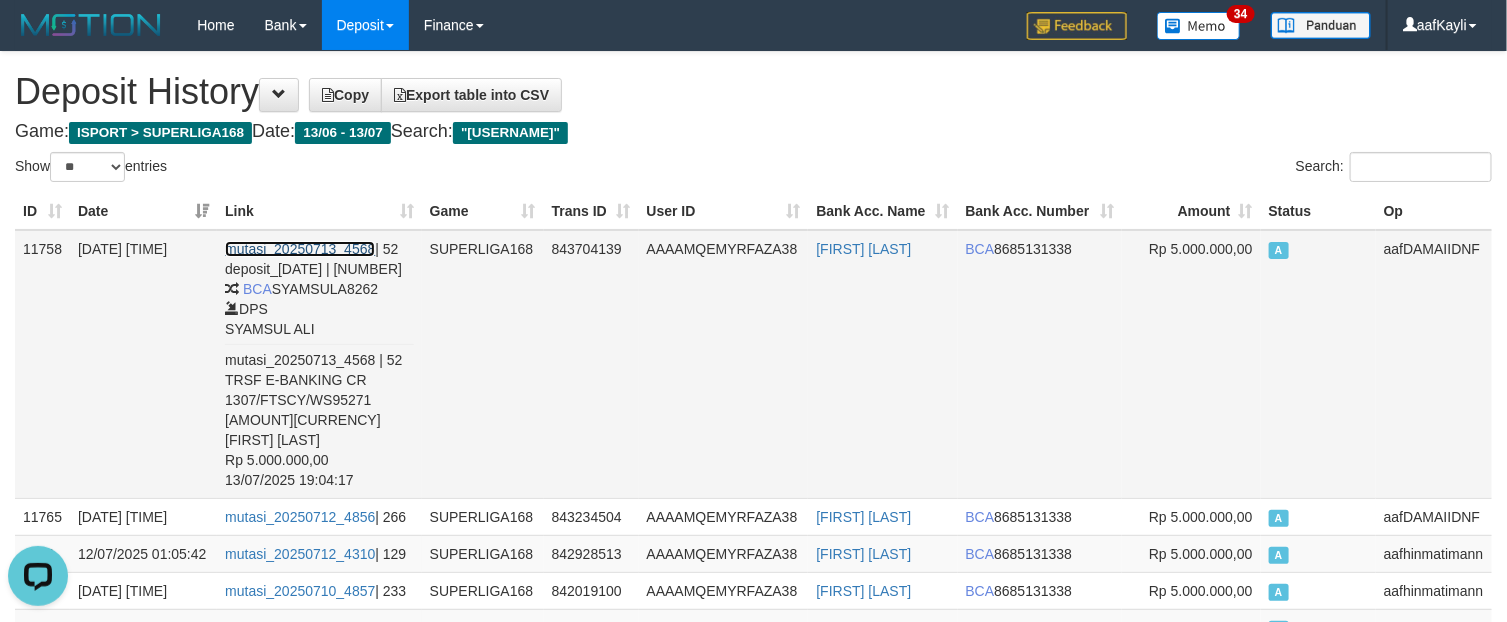 scroll, scrollTop: 0, scrollLeft: 0, axis: both 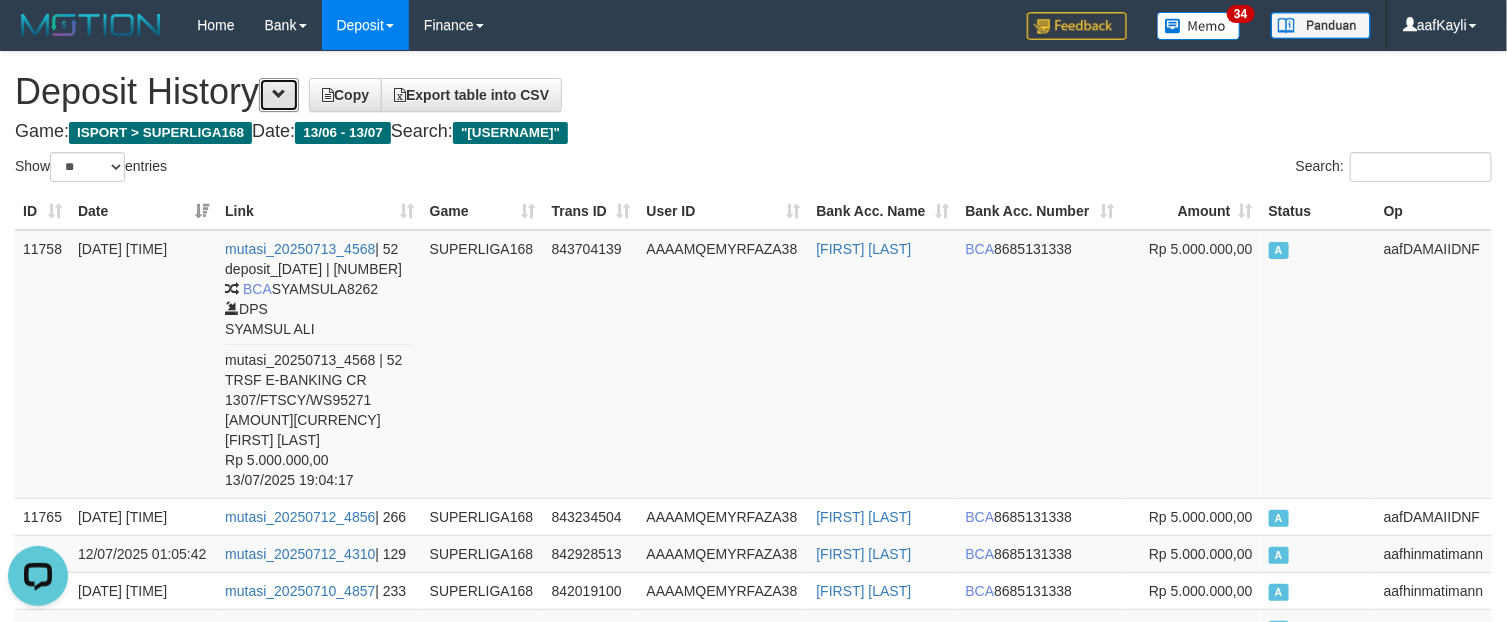 drag, startPoint x: 307, startPoint y: 92, endPoint x: 305, endPoint y: 186, distance: 94.02127 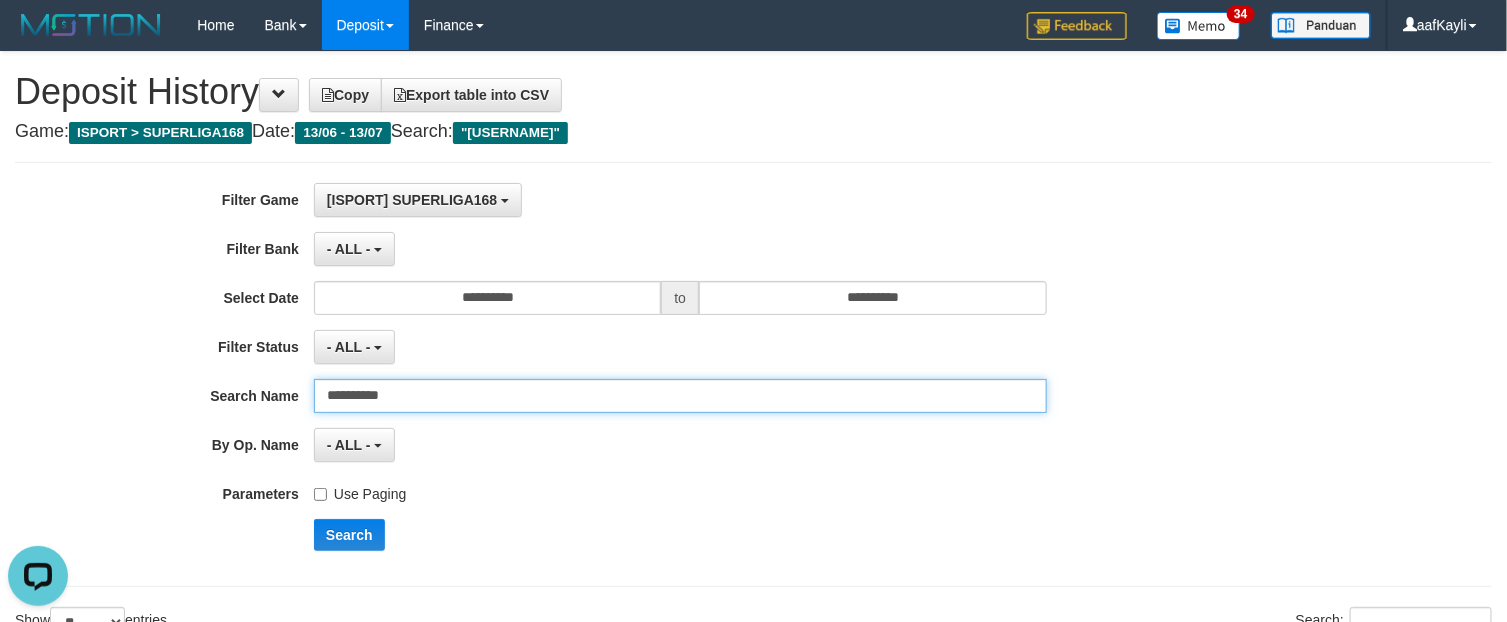 drag, startPoint x: 430, startPoint y: 402, endPoint x: 0, endPoint y: 348, distance: 433.37744 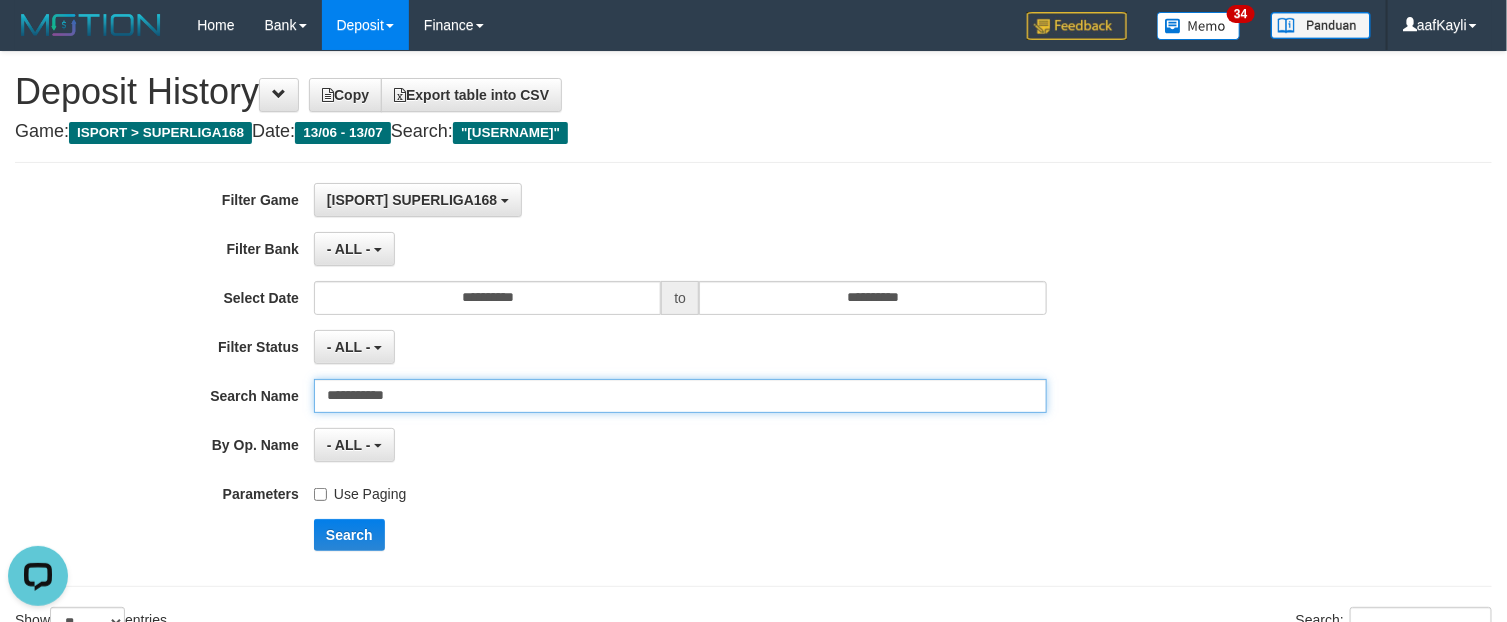 type on "**********" 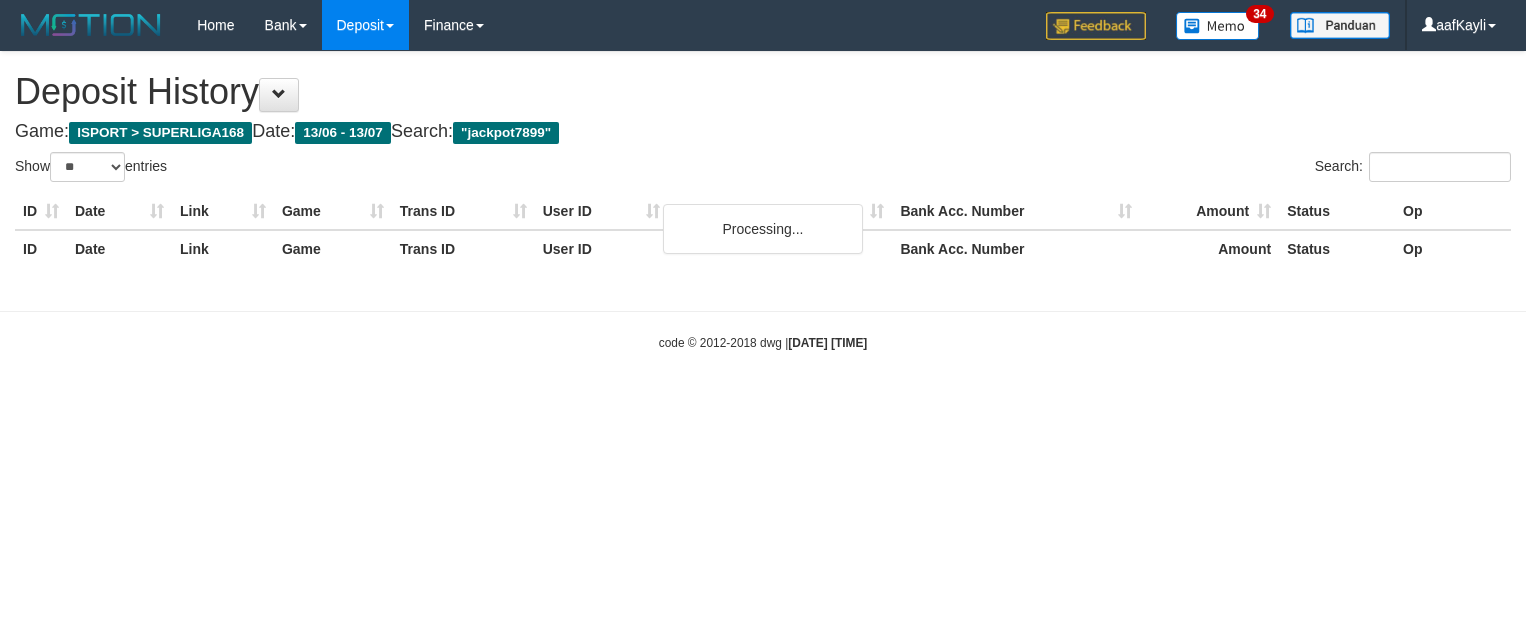 select on "**" 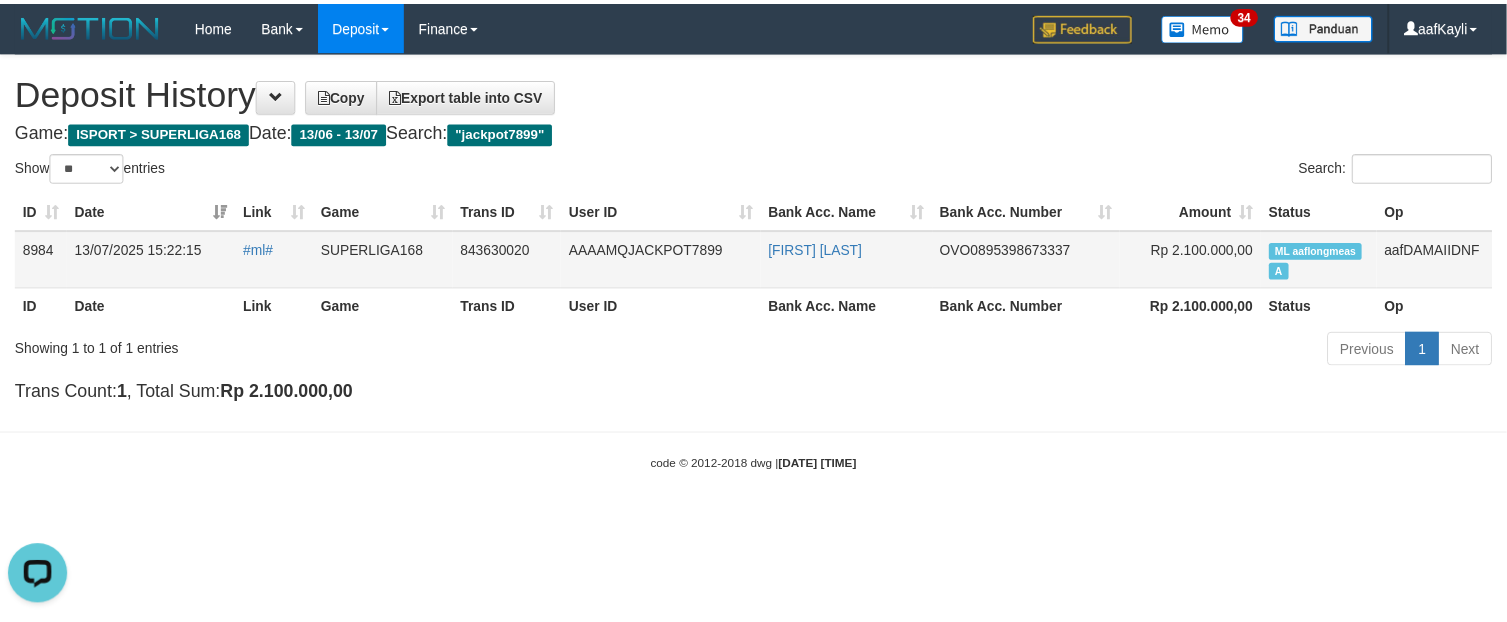 scroll, scrollTop: 0, scrollLeft: 0, axis: both 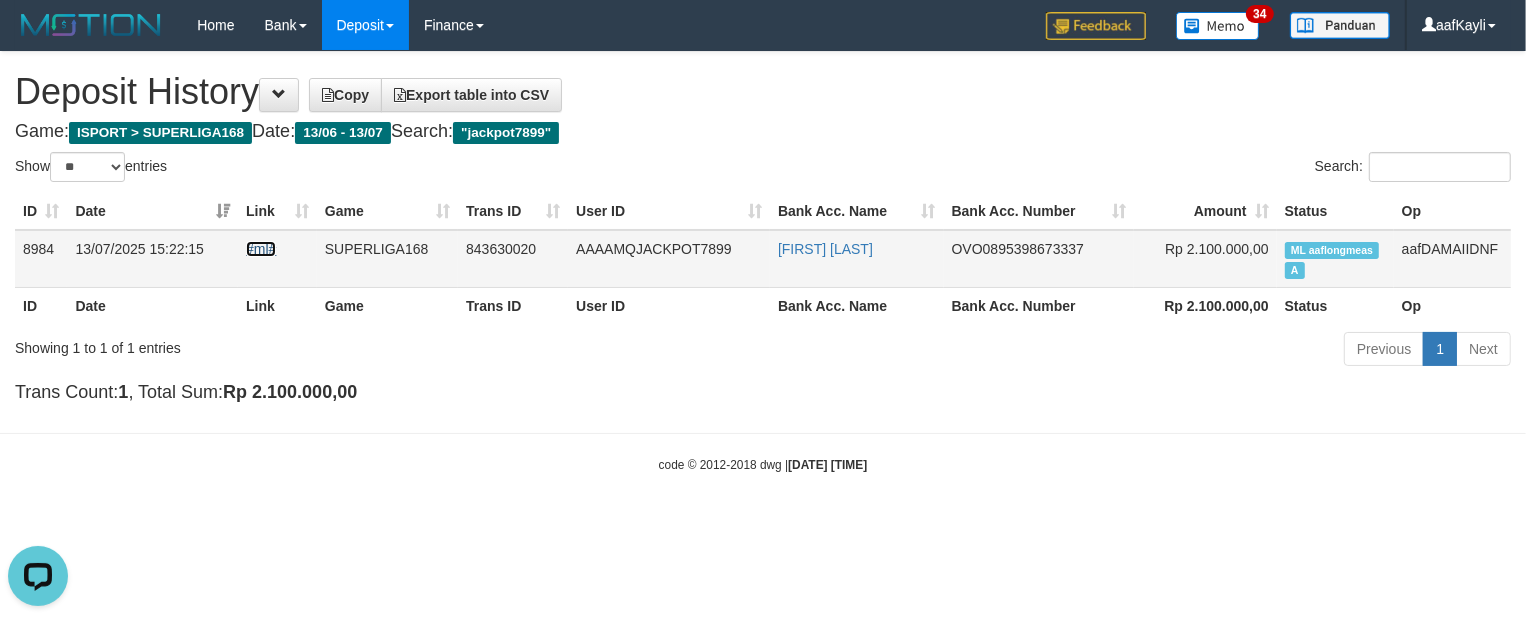 click on "#ml#" at bounding box center [261, 249] 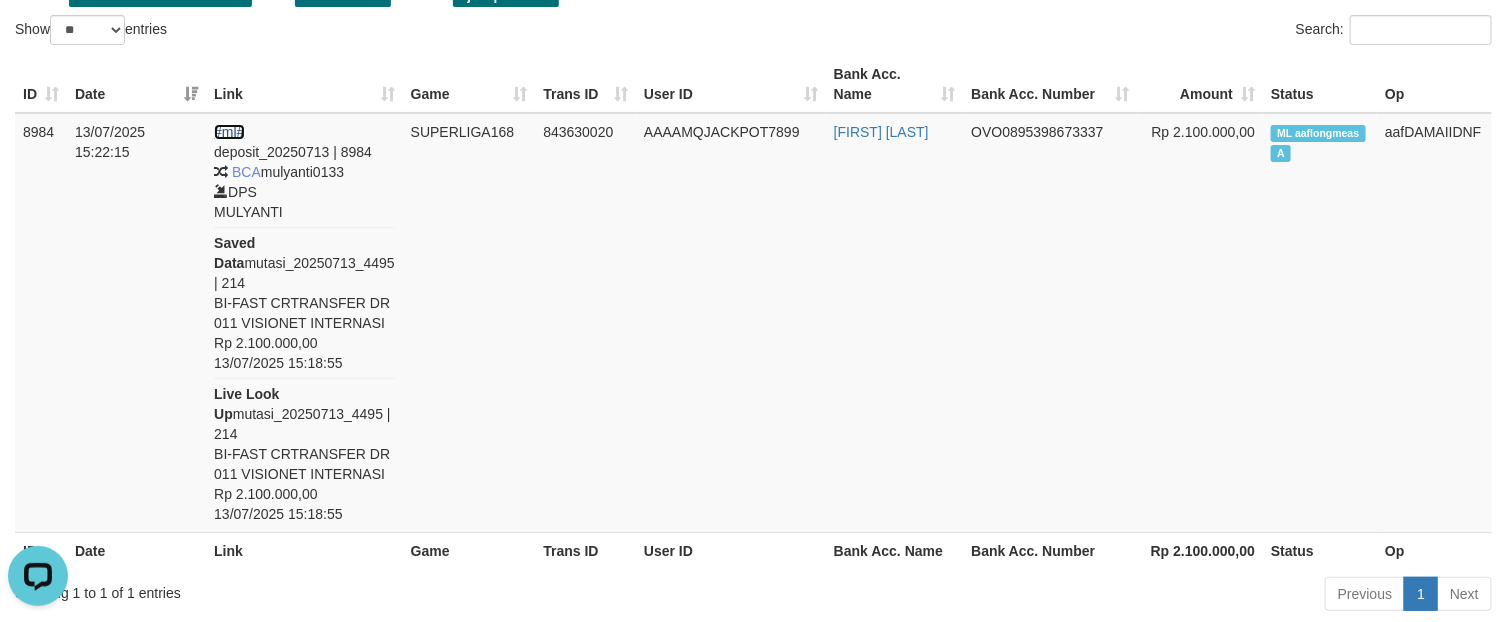 scroll, scrollTop: 143, scrollLeft: 0, axis: vertical 